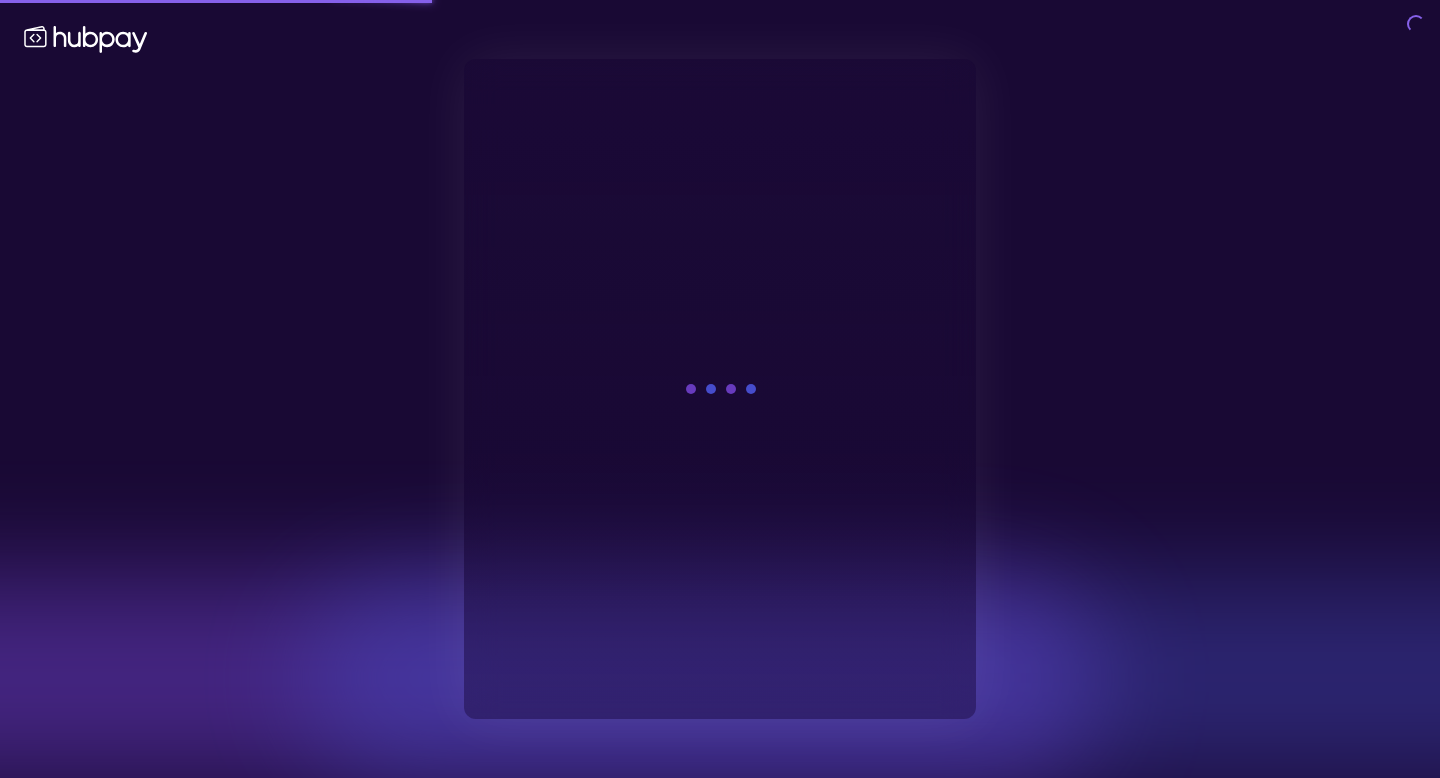 scroll, scrollTop: 0, scrollLeft: 0, axis: both 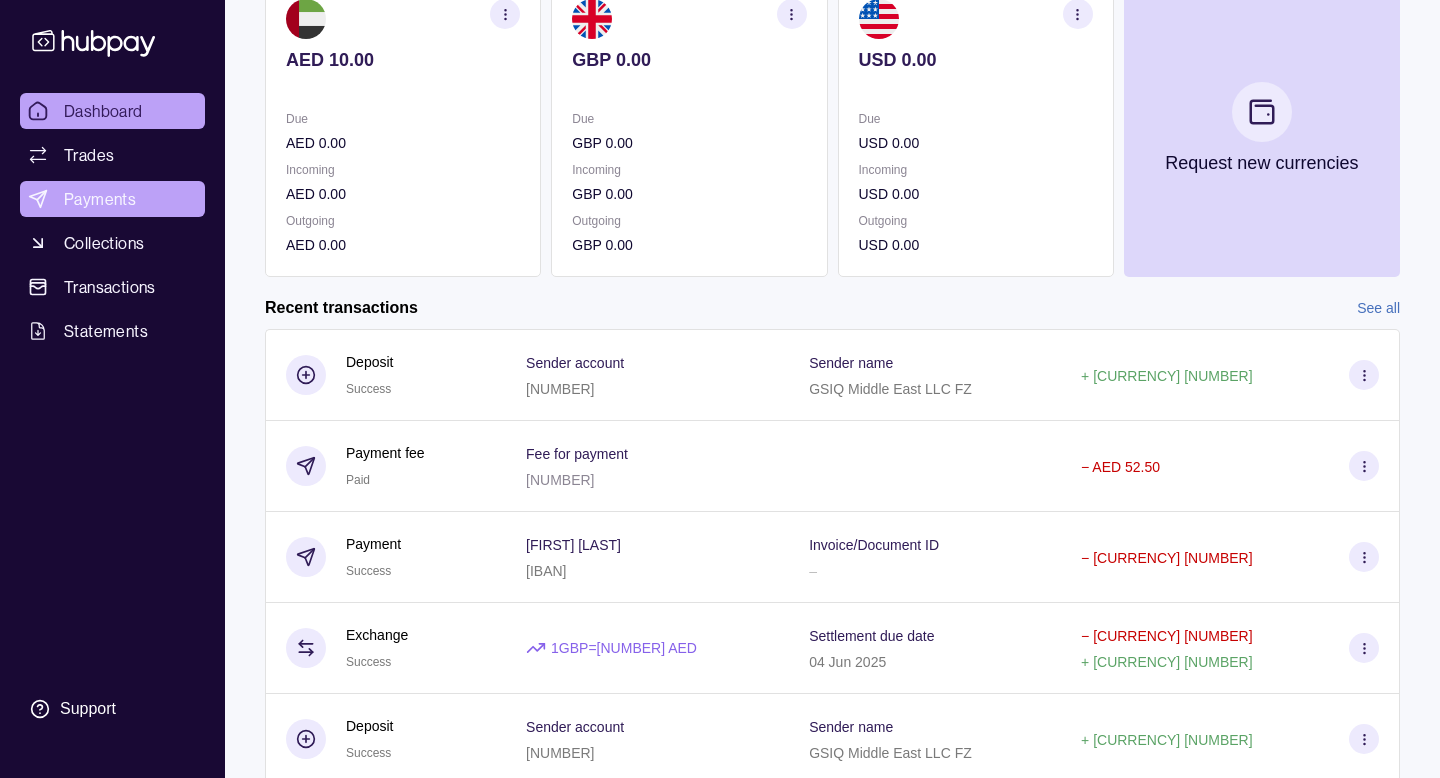 click on "Payments" at bounding box center [100, 199] 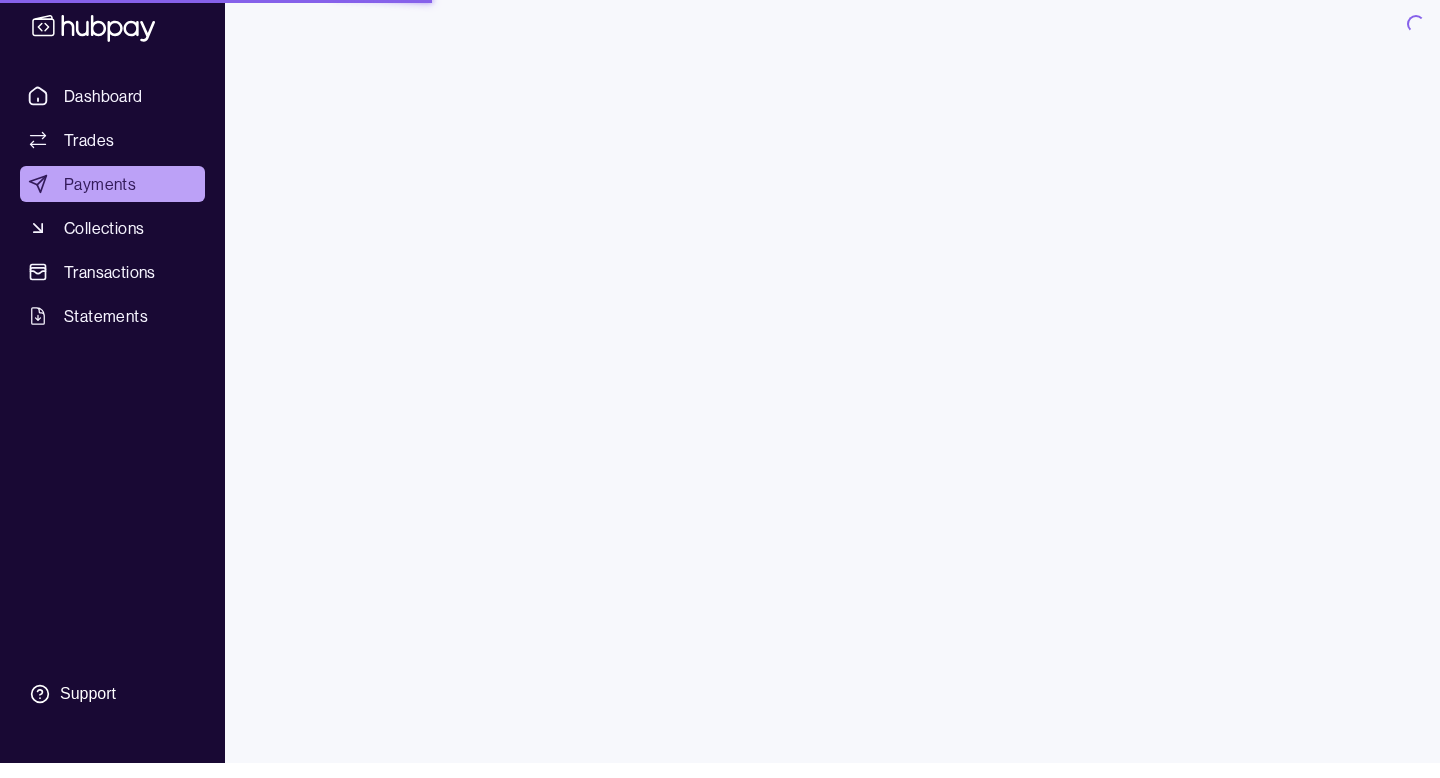 scroll, scrollTop: 0, scrollLeft: 0, axis: both 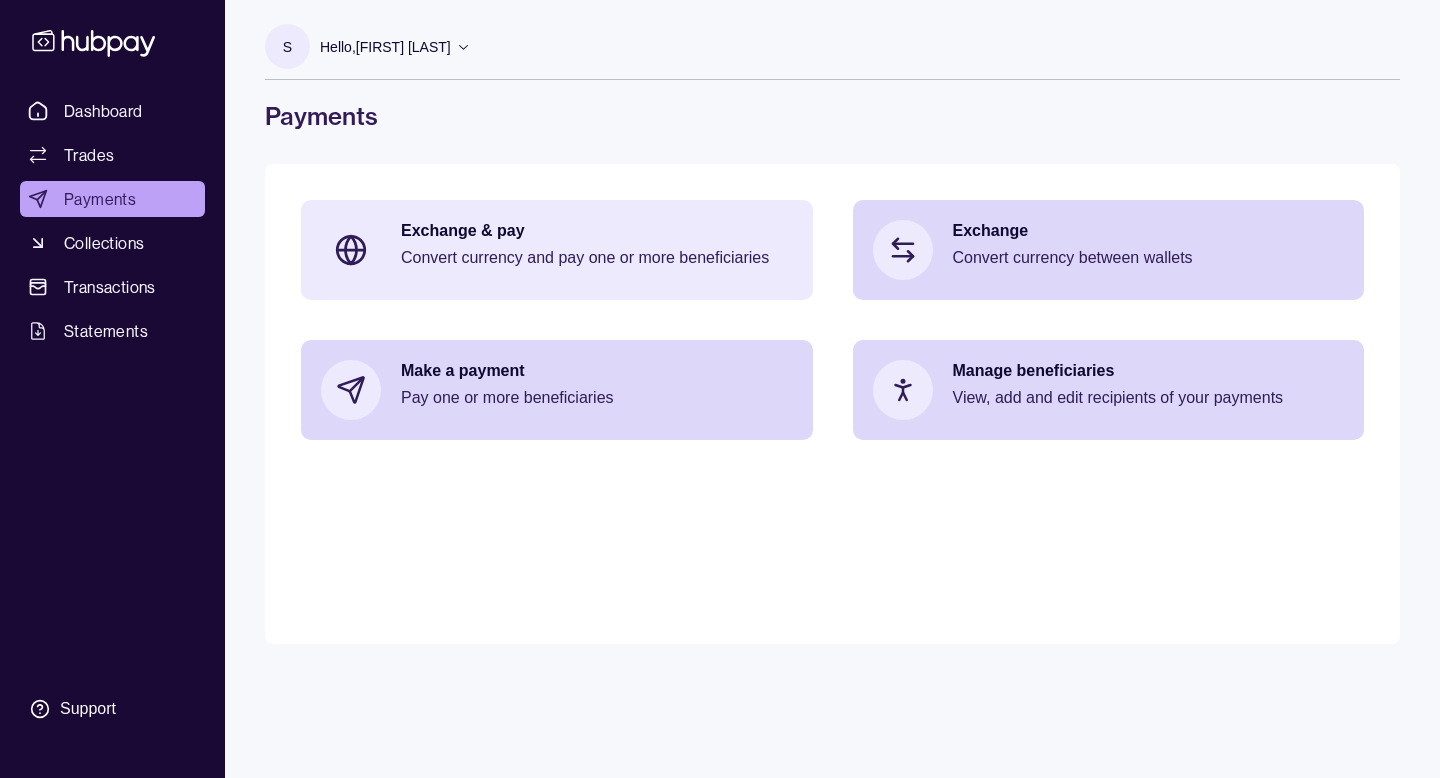 click on "Convert currency and pay one or more beneficiaries" at bounding box center (597, 258) 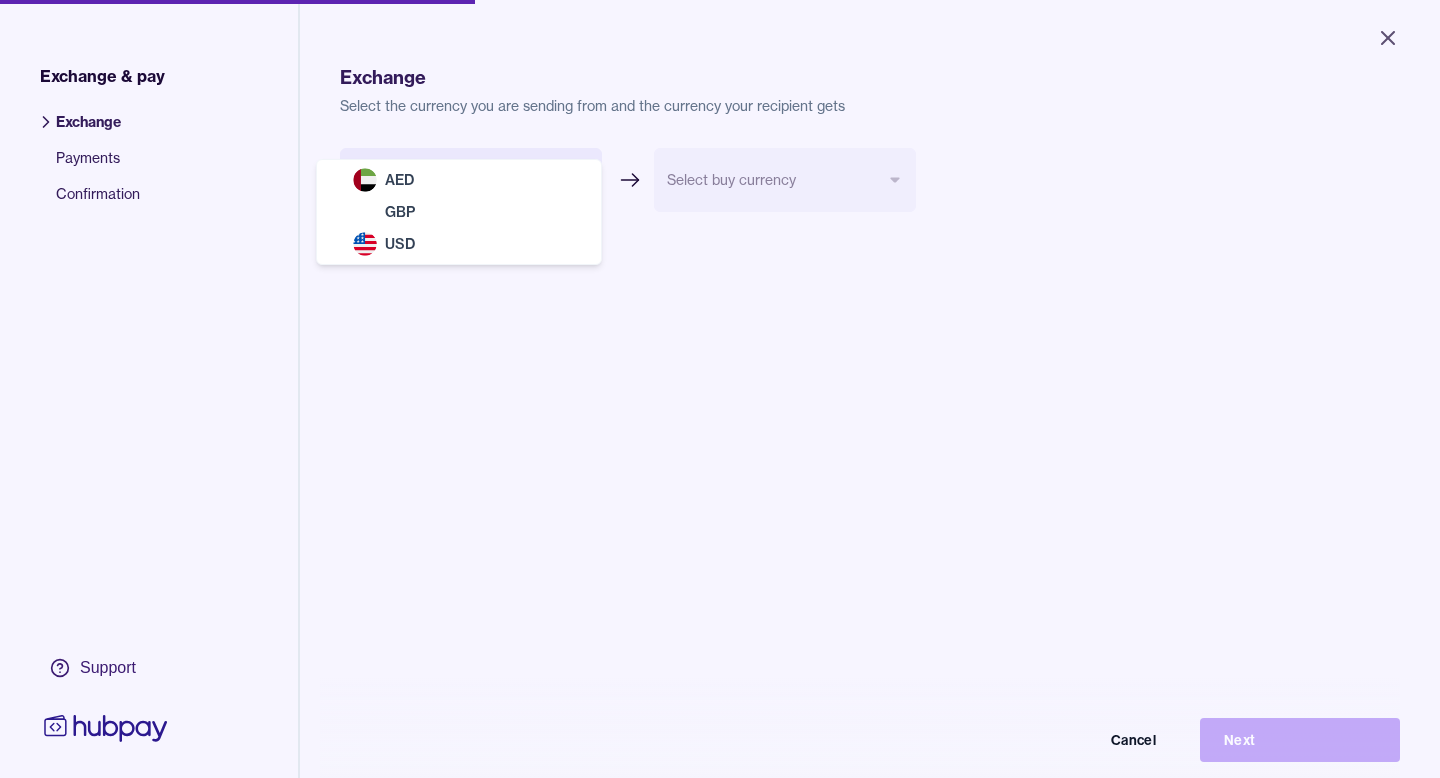 click on "Close Exchange & pay Exchange Payments Confirmation Support Exchange Select the currency you are sending from and the currency your recipient gets Select sell currency *** *** *** Select buy currency Cancel Next Exchange & pay | Hubpay AED GBP USD" at bounding box center (720, 389) 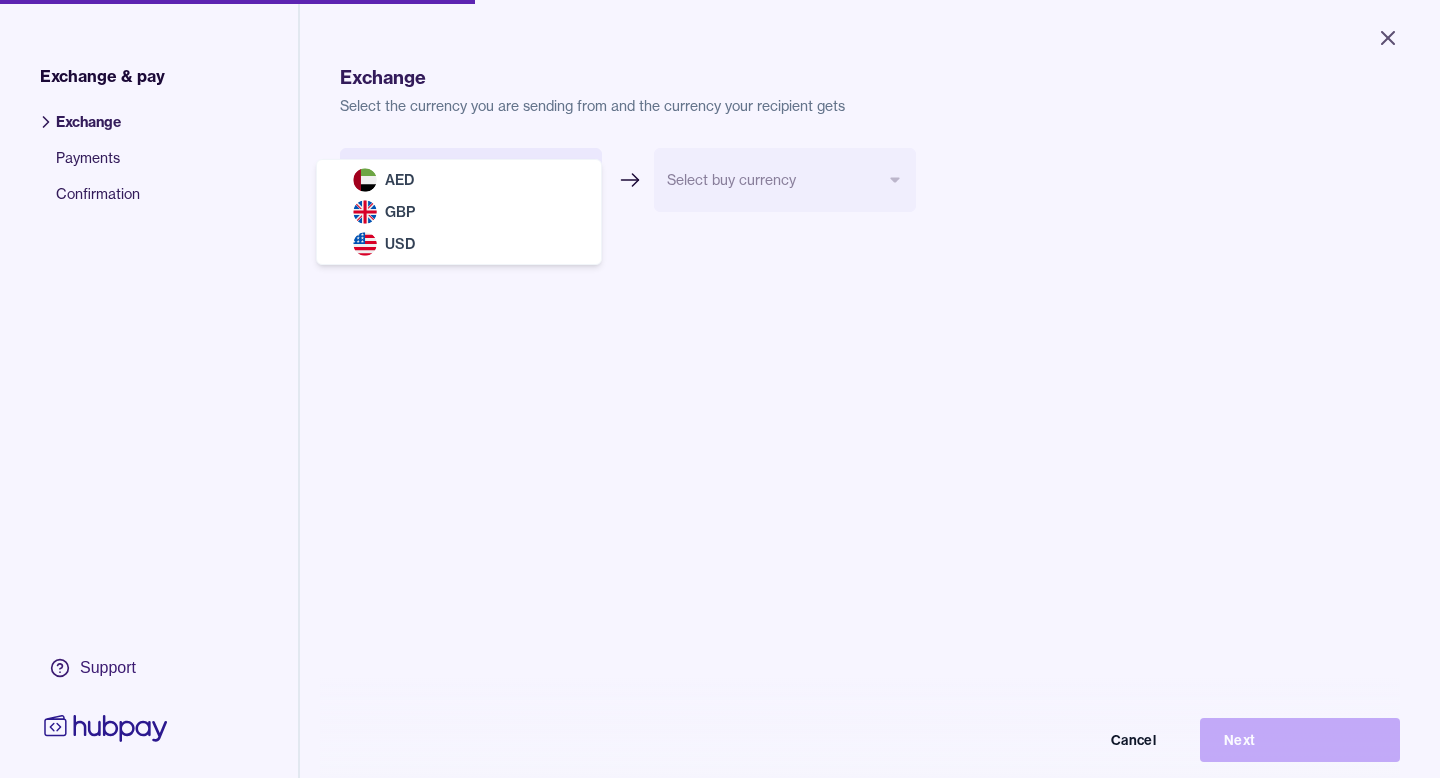 select on "***" 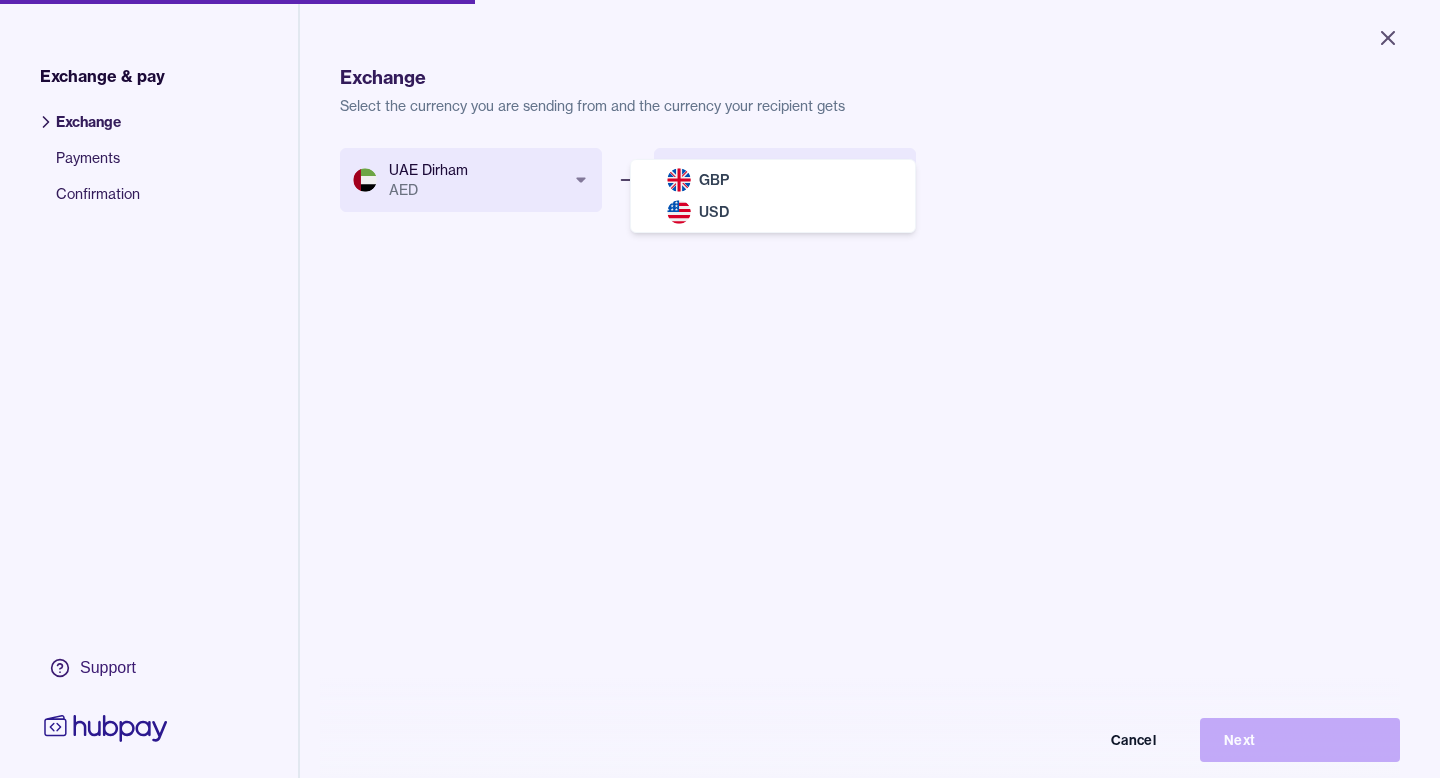 click on "Close Exchange & pay Exchange Payments Confirmation Support Exchange Select the currency you are sending from and the currency your recipient gets UAE Dirham AED *** *** *** Select buy currency *** *** Cancel Next Exchange & pay | Hubpay GBP USD" at bounding box center [720, 389] 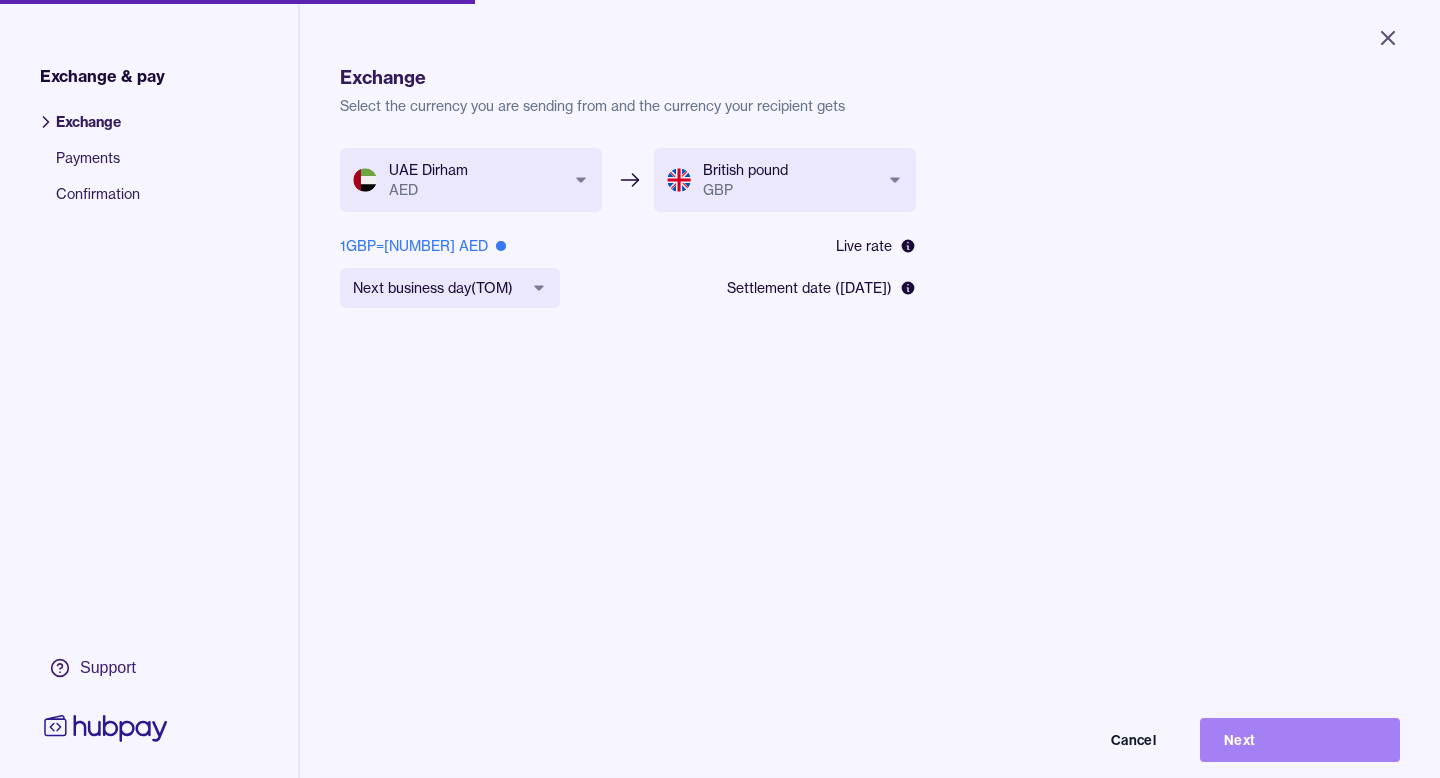 click on "Next" at bounding box center (1300, 740) 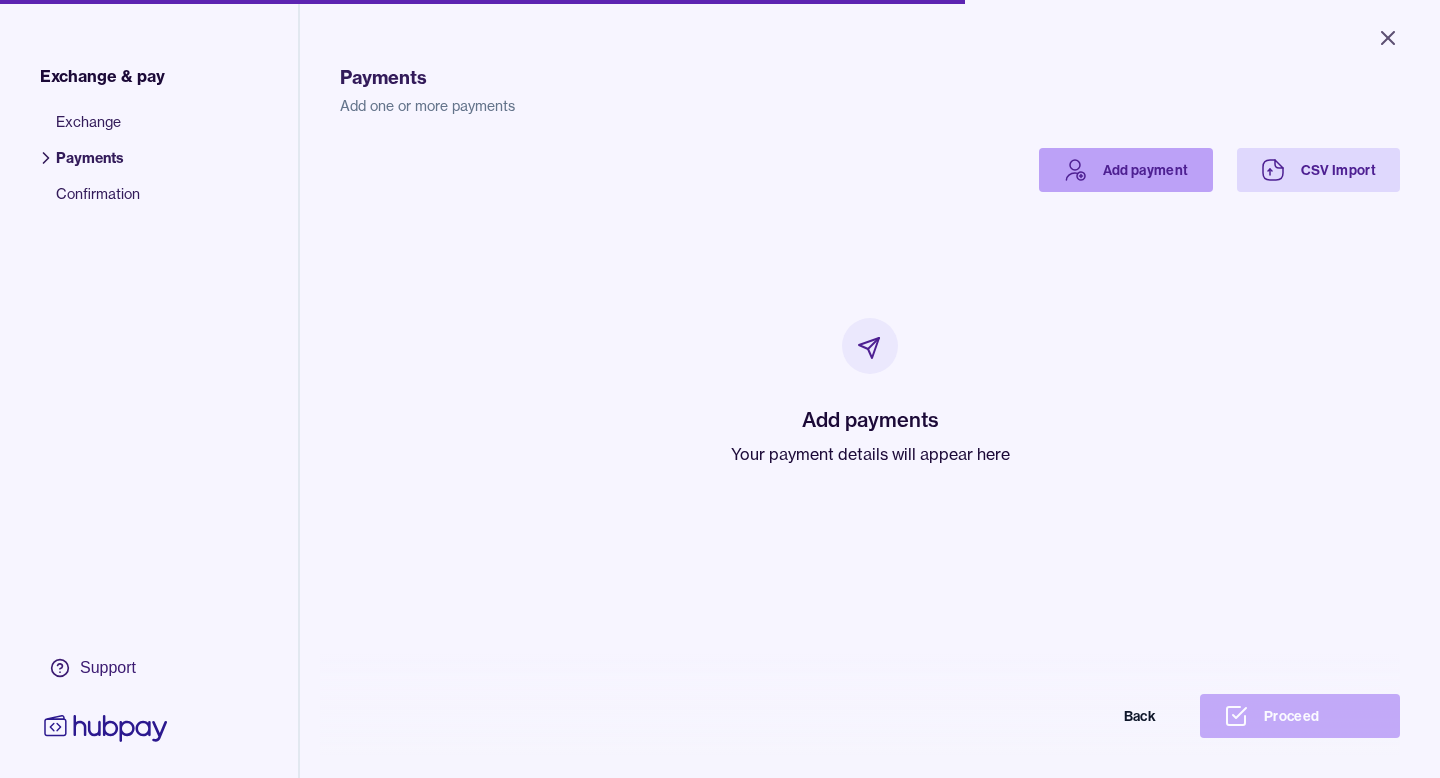 click on "Add payment" at bounding box center [1126, 170] 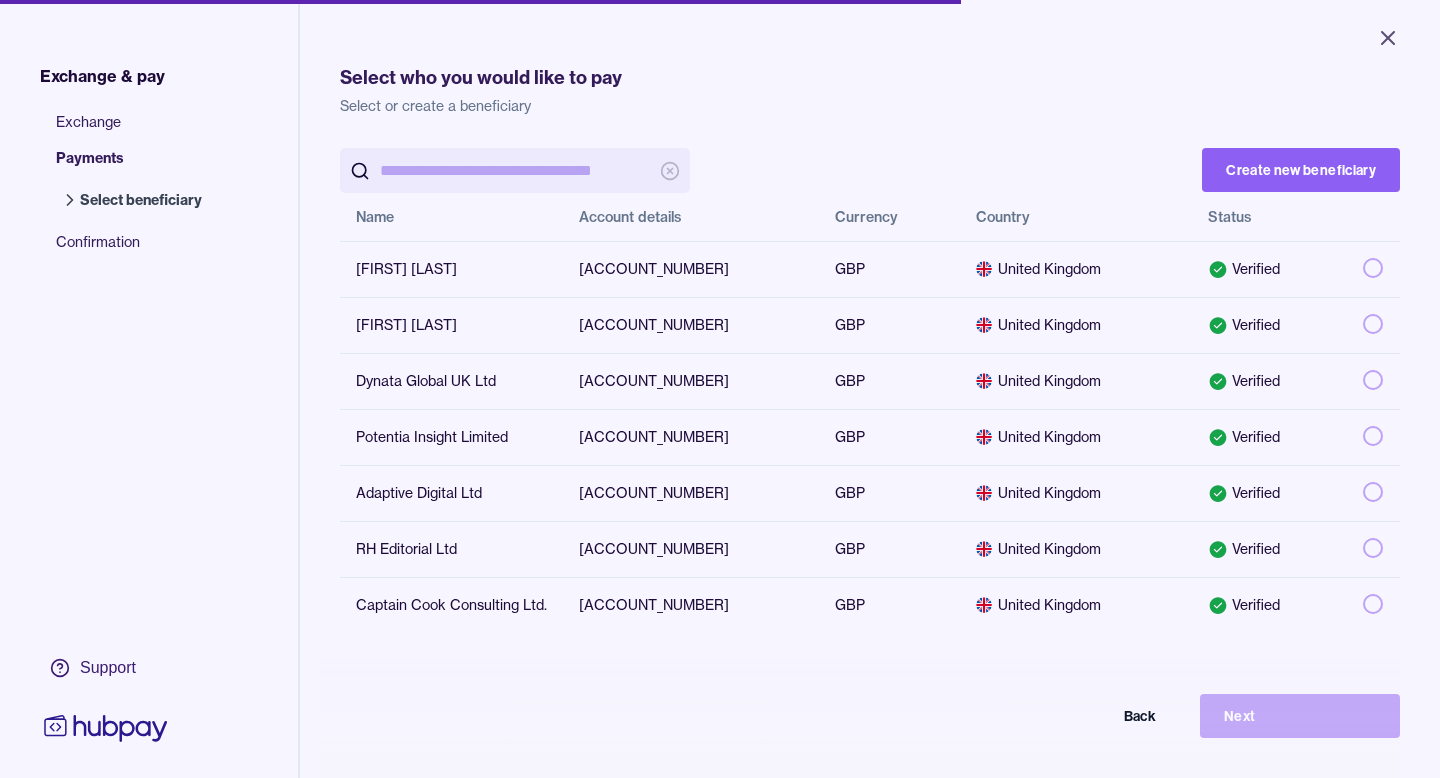scroll, scrollTop: 0, scrollLeft: 0, axis: both 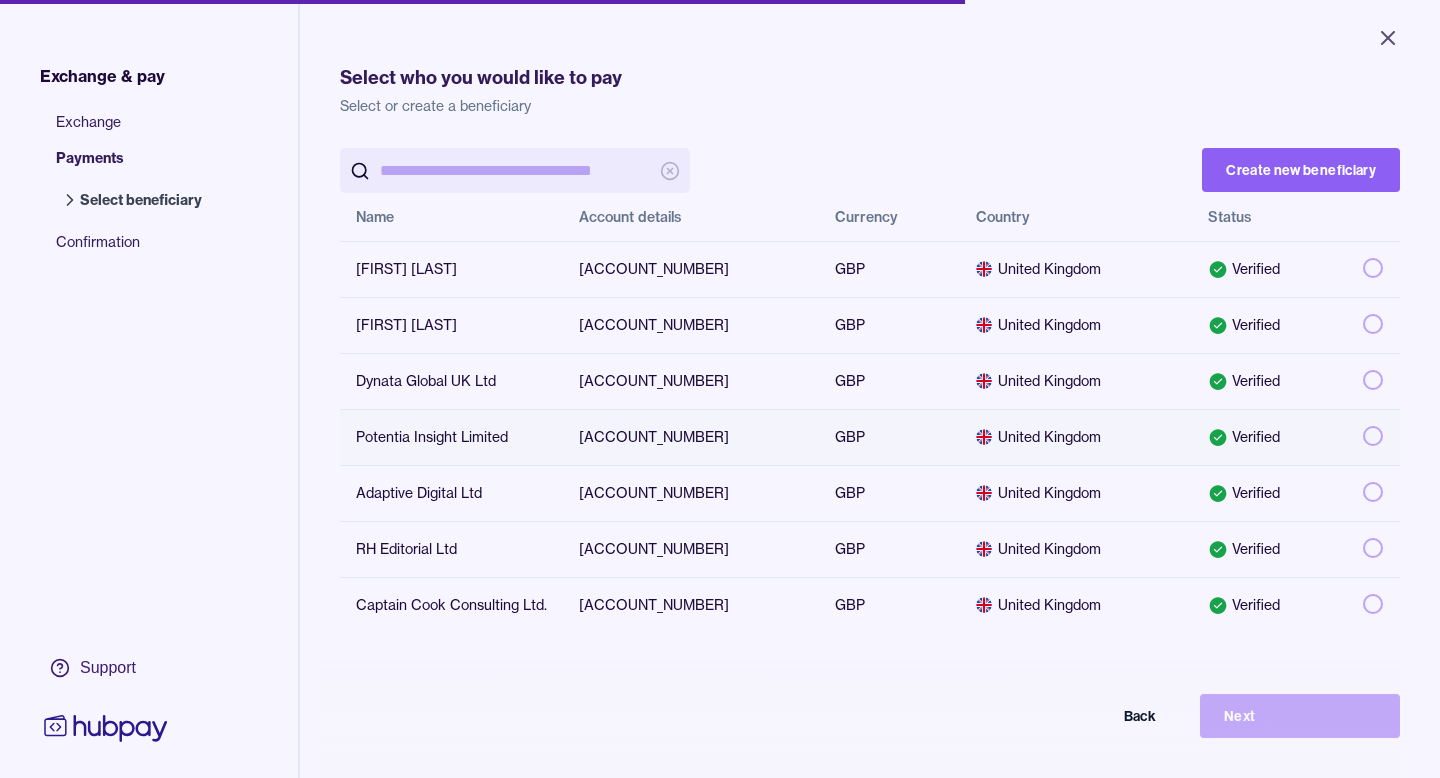 click on "[ACCOUNT_NUMBER]" at bounding box center (691, 437) 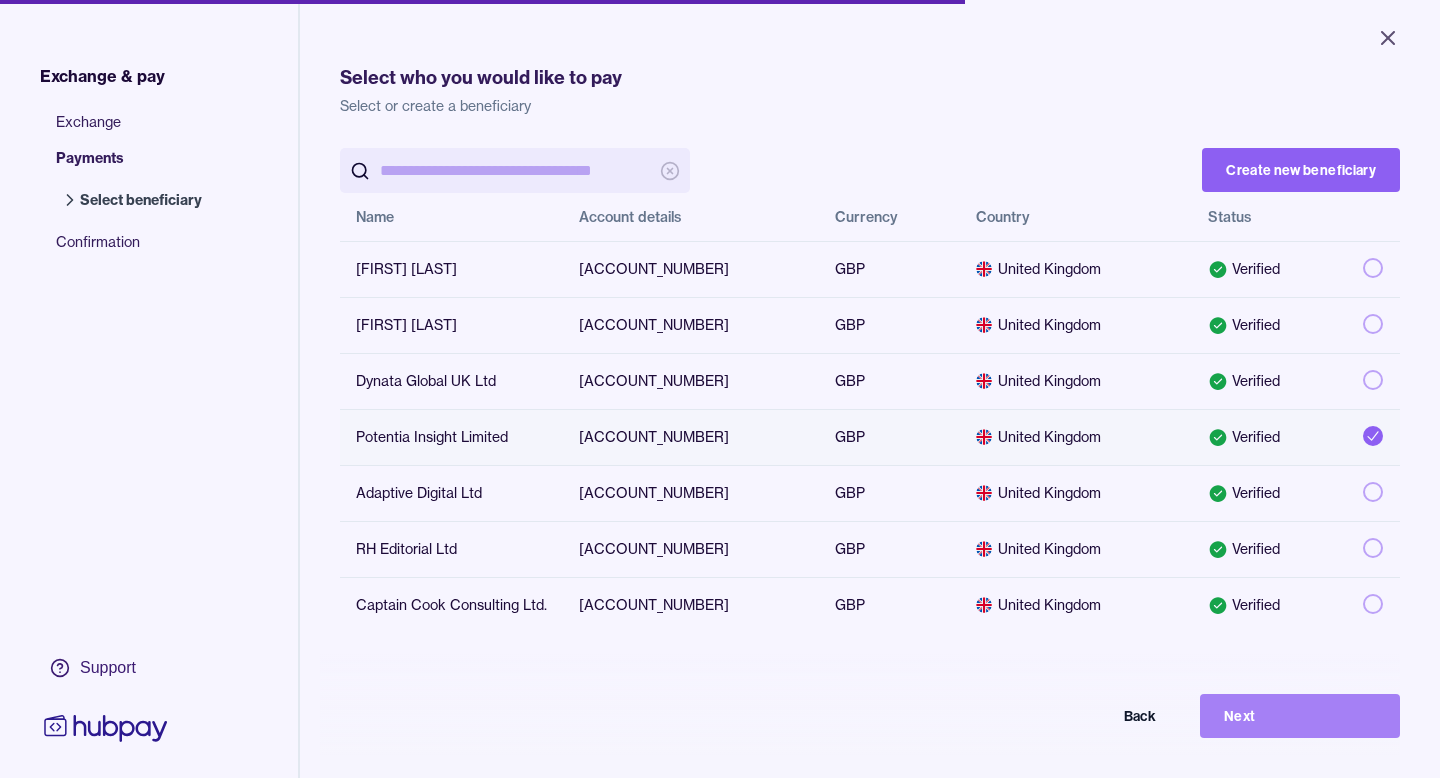 click on "Next" at bounding box center (1300, 716) 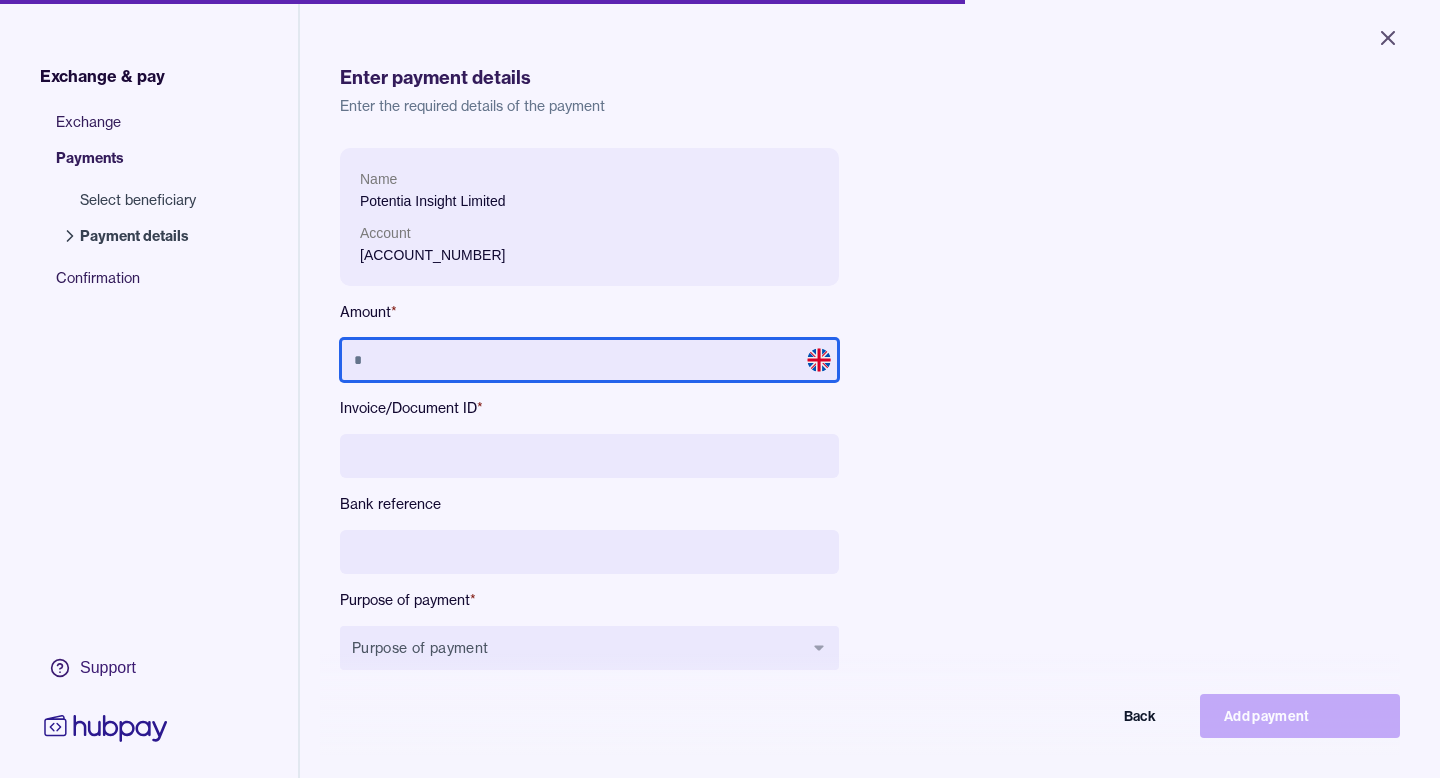 click at bounding box center (589, 360) 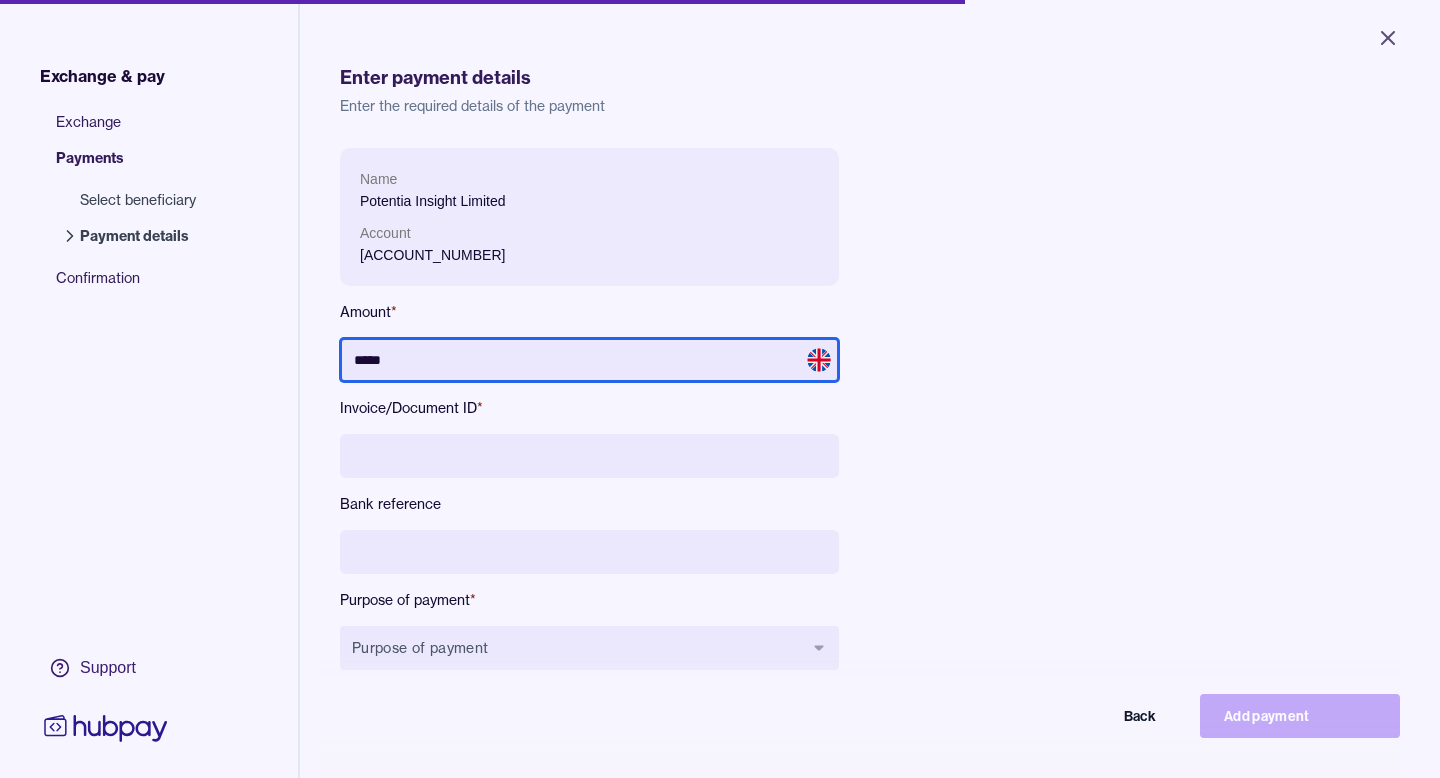 type on "*****" 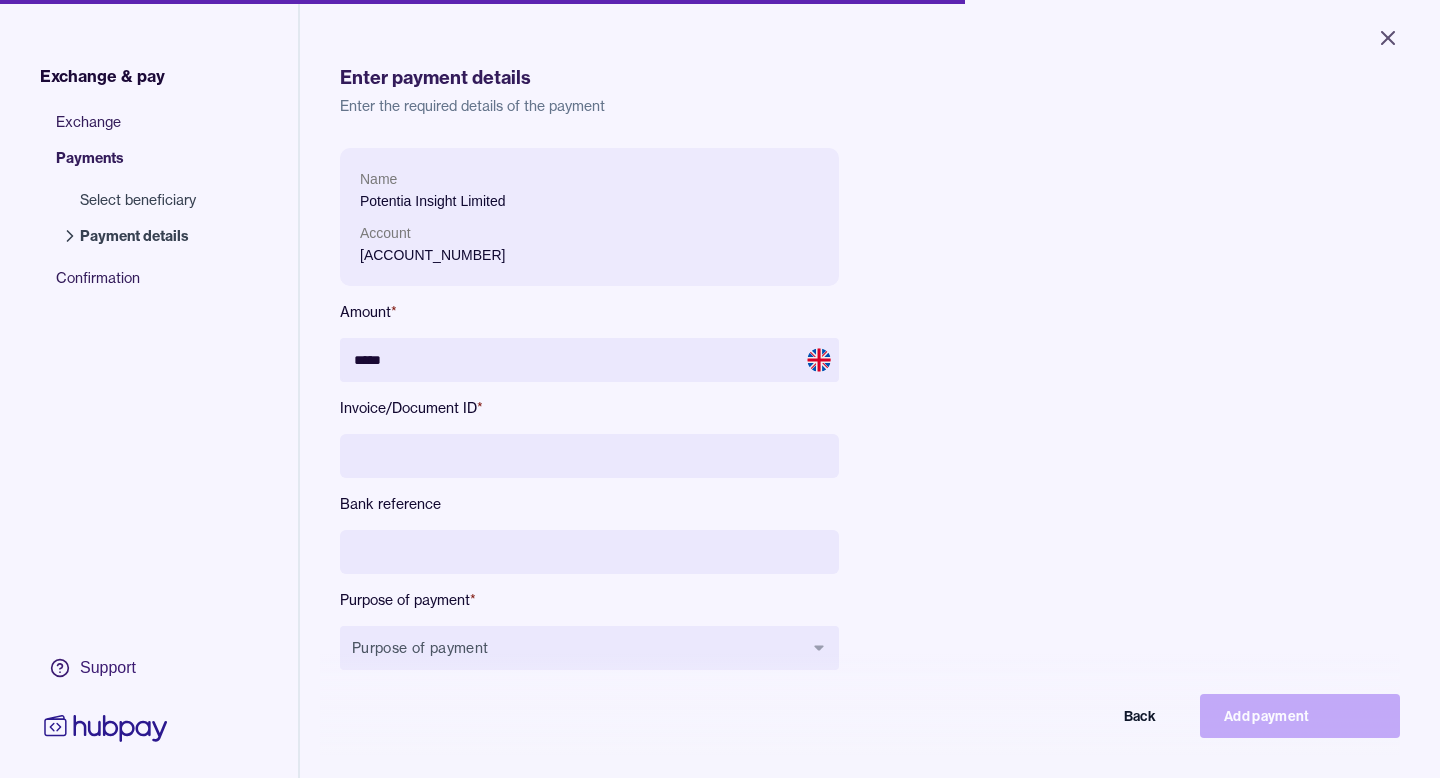 click at bounding box center (589, 456) 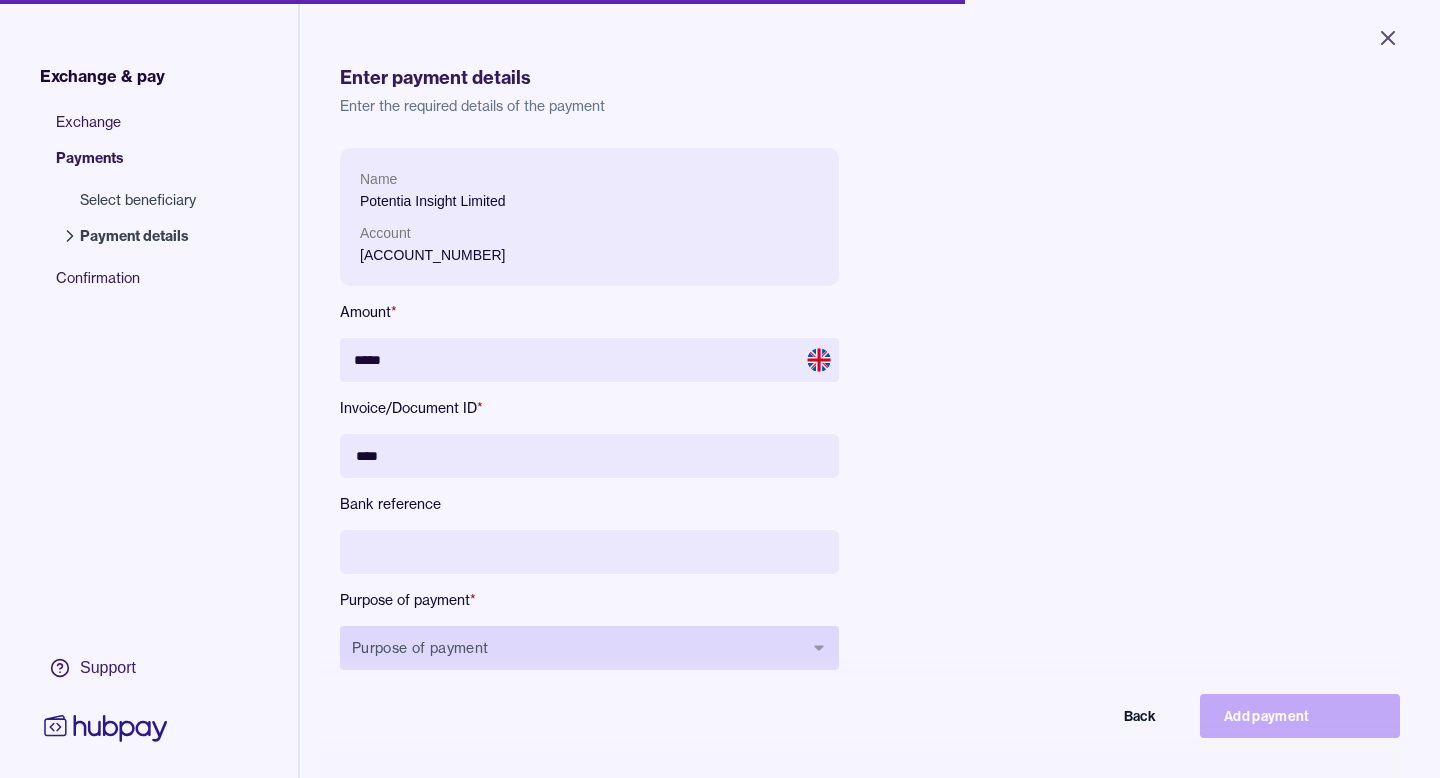 type on "****" 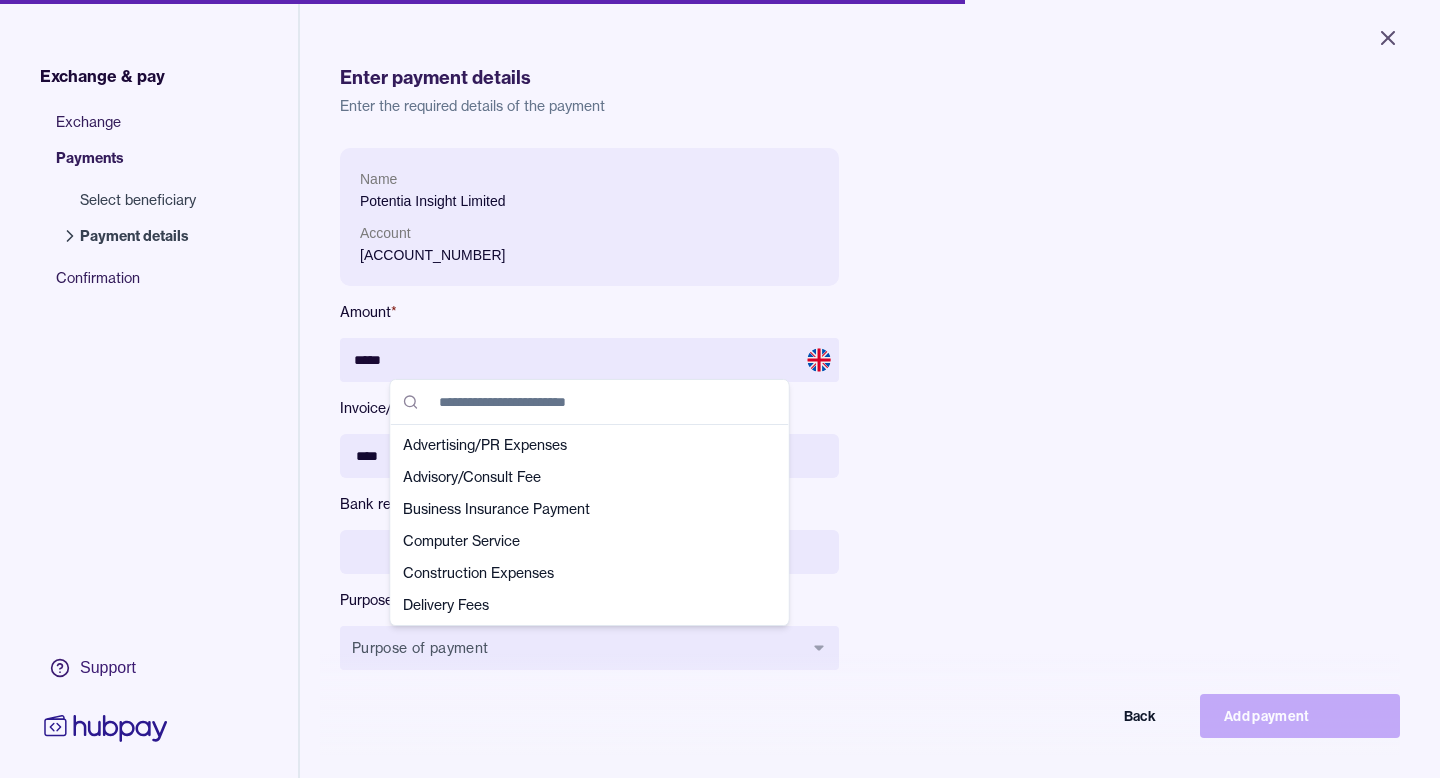 scroll, scrollTop: 0, scrollLeft: 0, axis: both 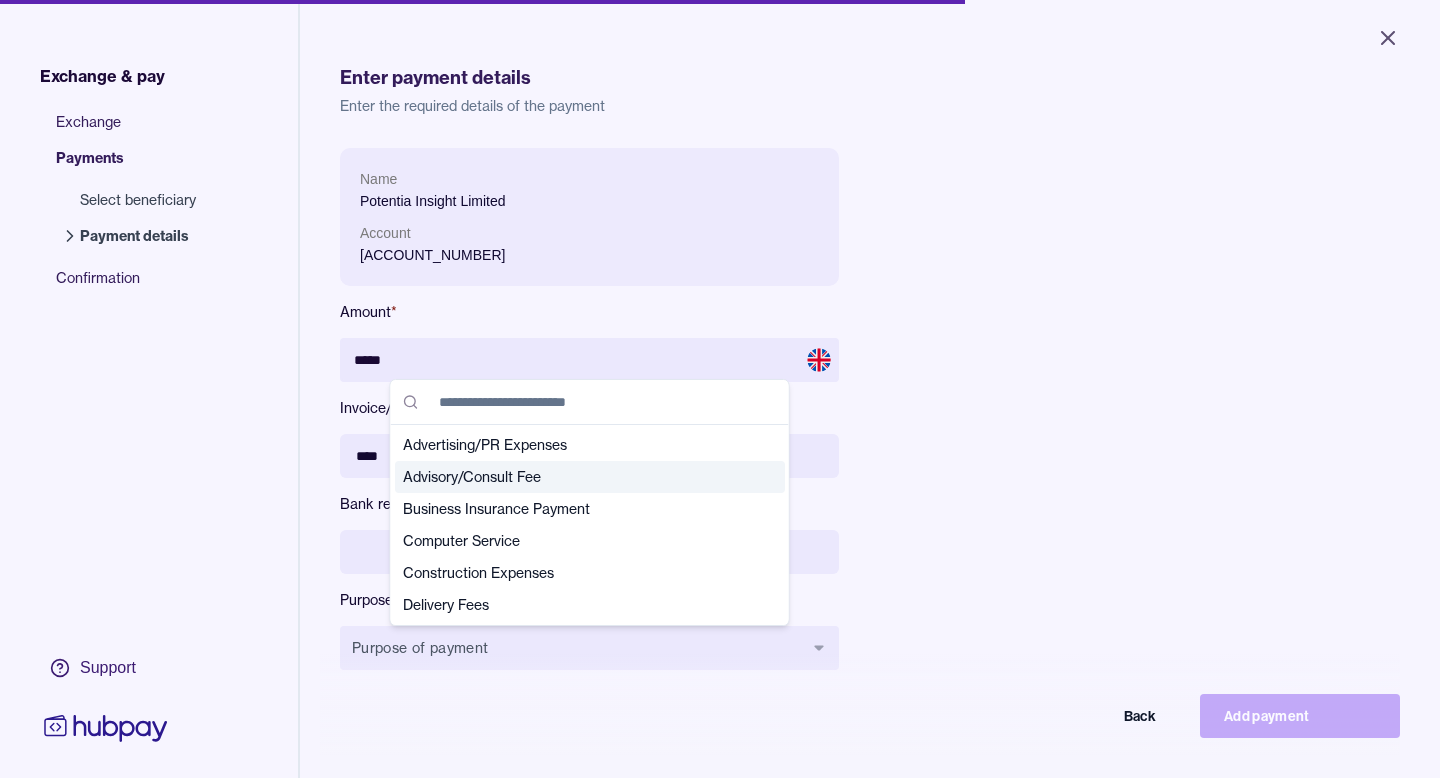 click on "Advisory/Consult Fee" at bounding box center [578, 477] 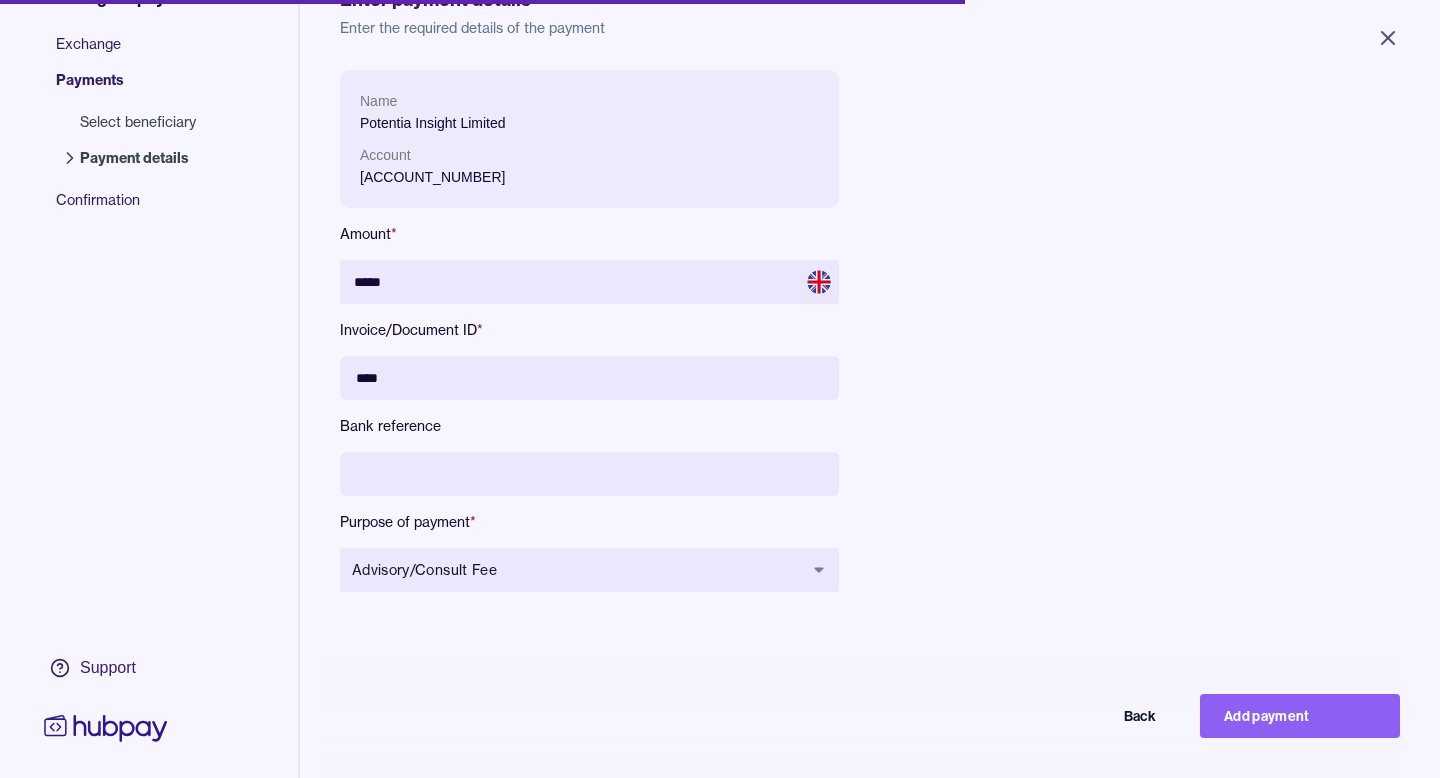 scroll, scrollTop: 94, scrollLeft: 0, axis: vertical 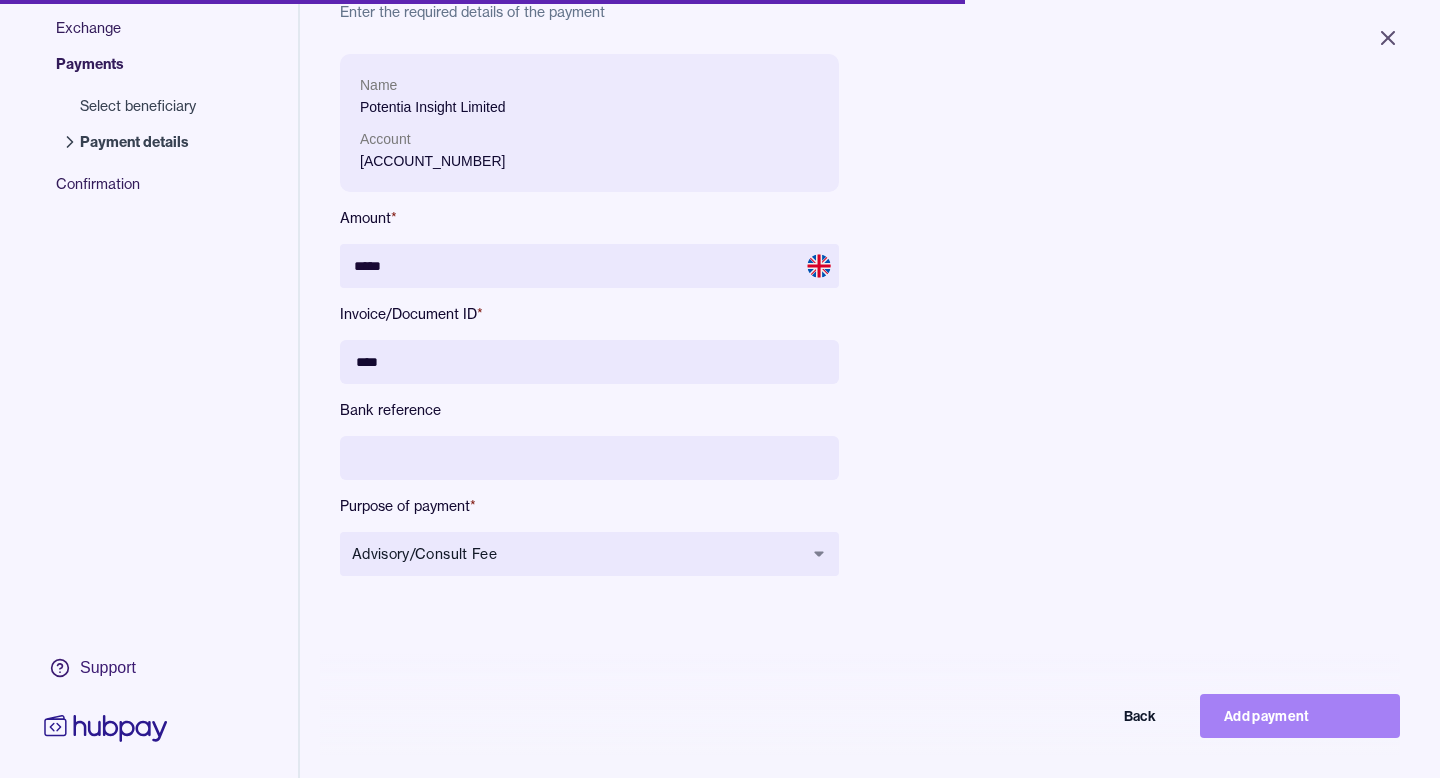 click on "Add payment" at bounding box center (1300, 716) 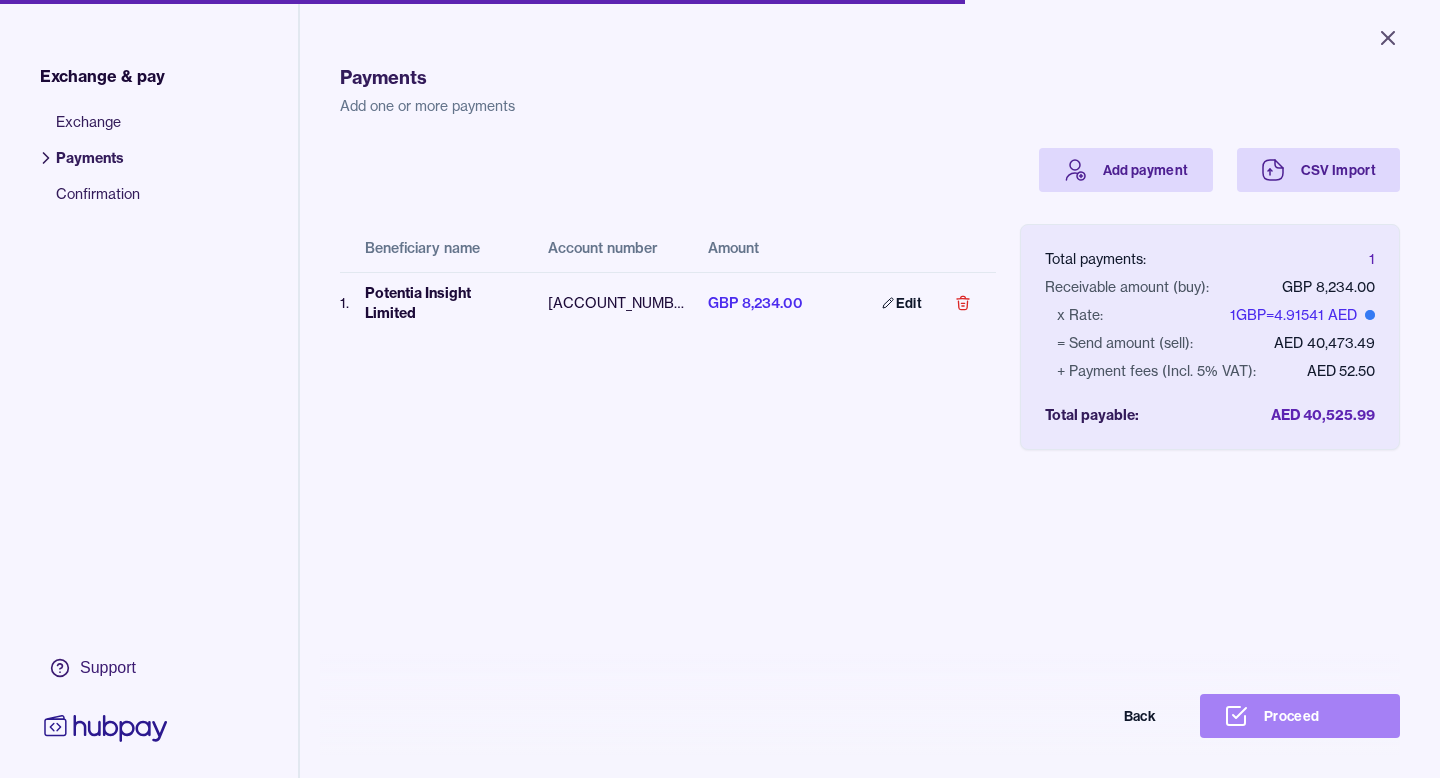 click on "Proceed" at bounding box center [1300, 716] 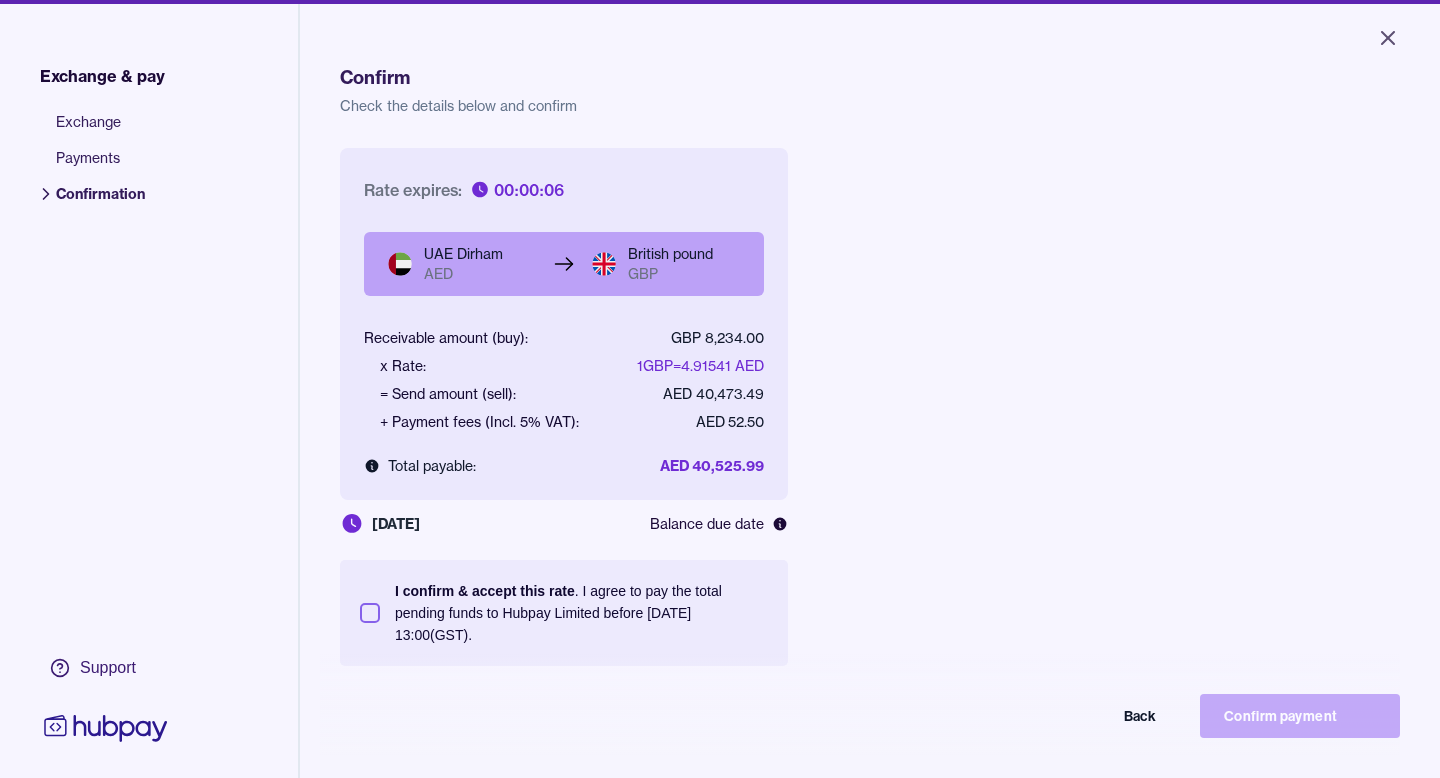 click on "I confirm & accept this rate . I agree to pay the total pending funds to Hubpay Limited before [DATE] [TIME] (GST)." at bounding box center (370, 613) 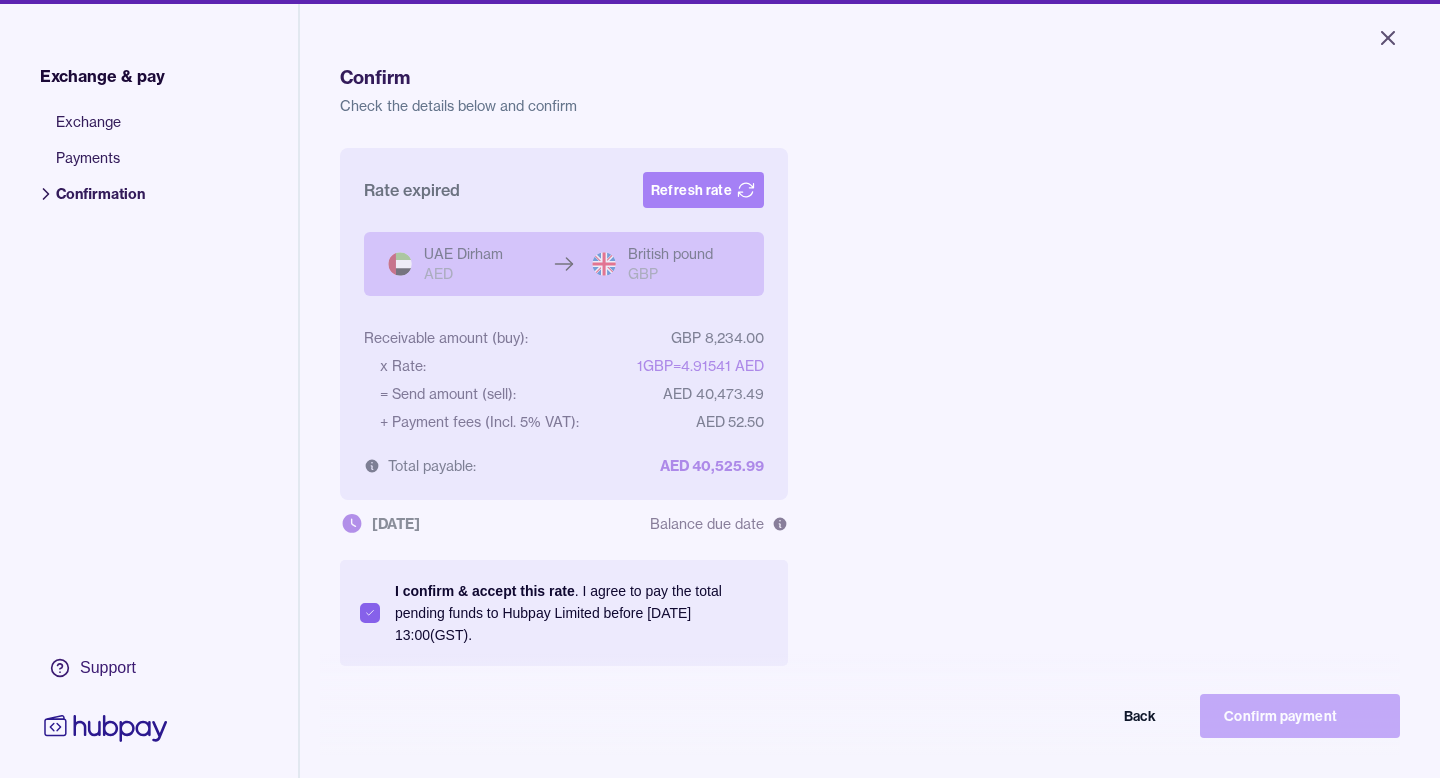 click on "Refresh rate" at bounding box center [703, 190] 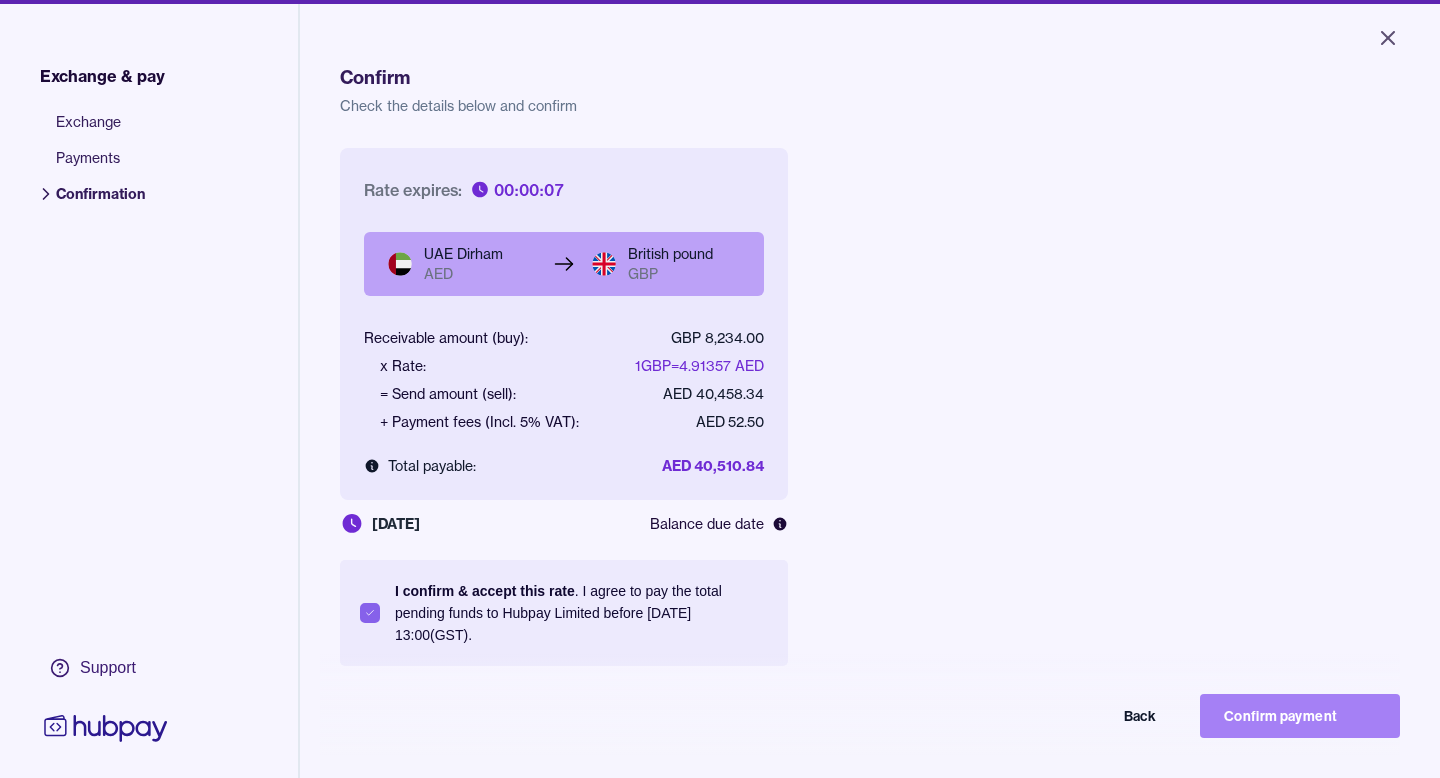 click on "Confirm payment" at bounding box center [1300, 716] 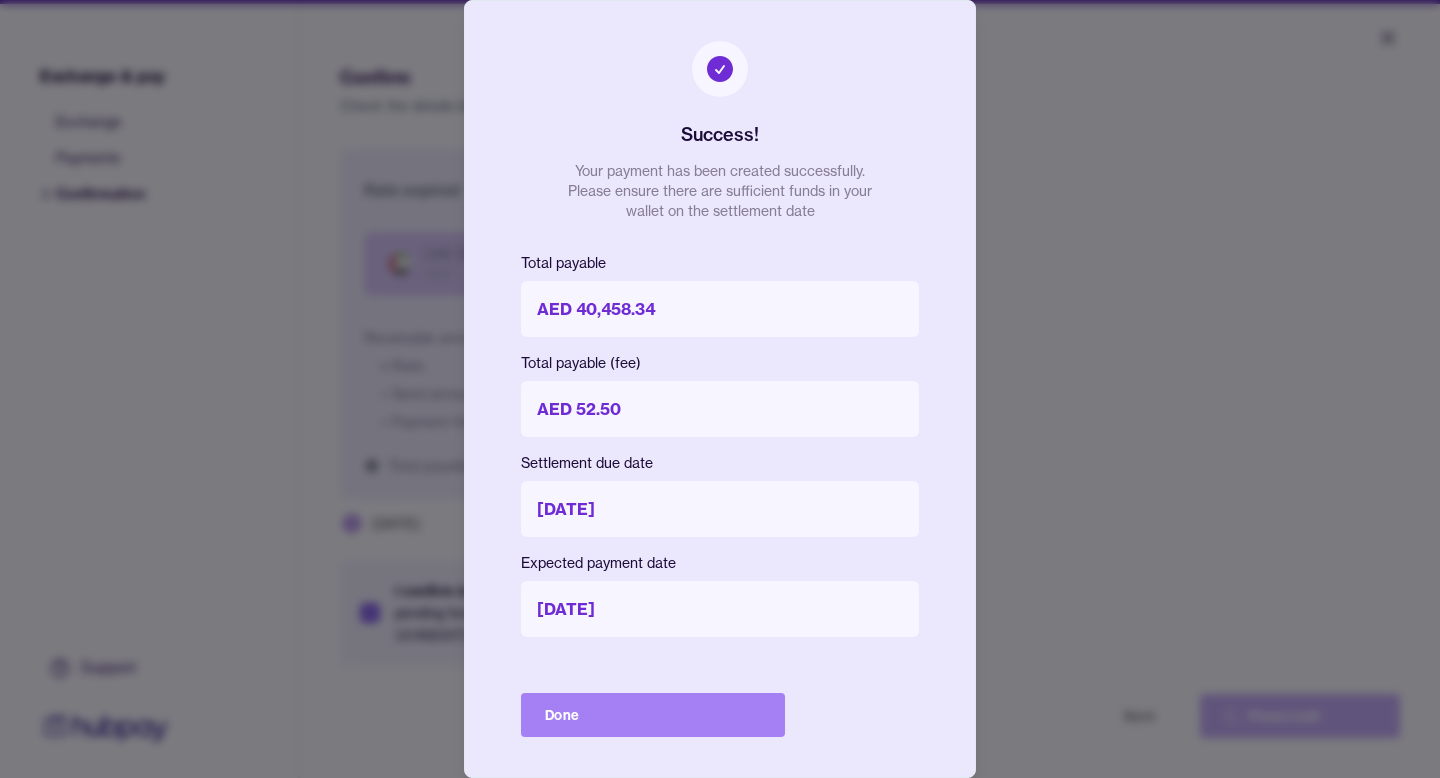 click on "Done" at bounding box center [653, 715] 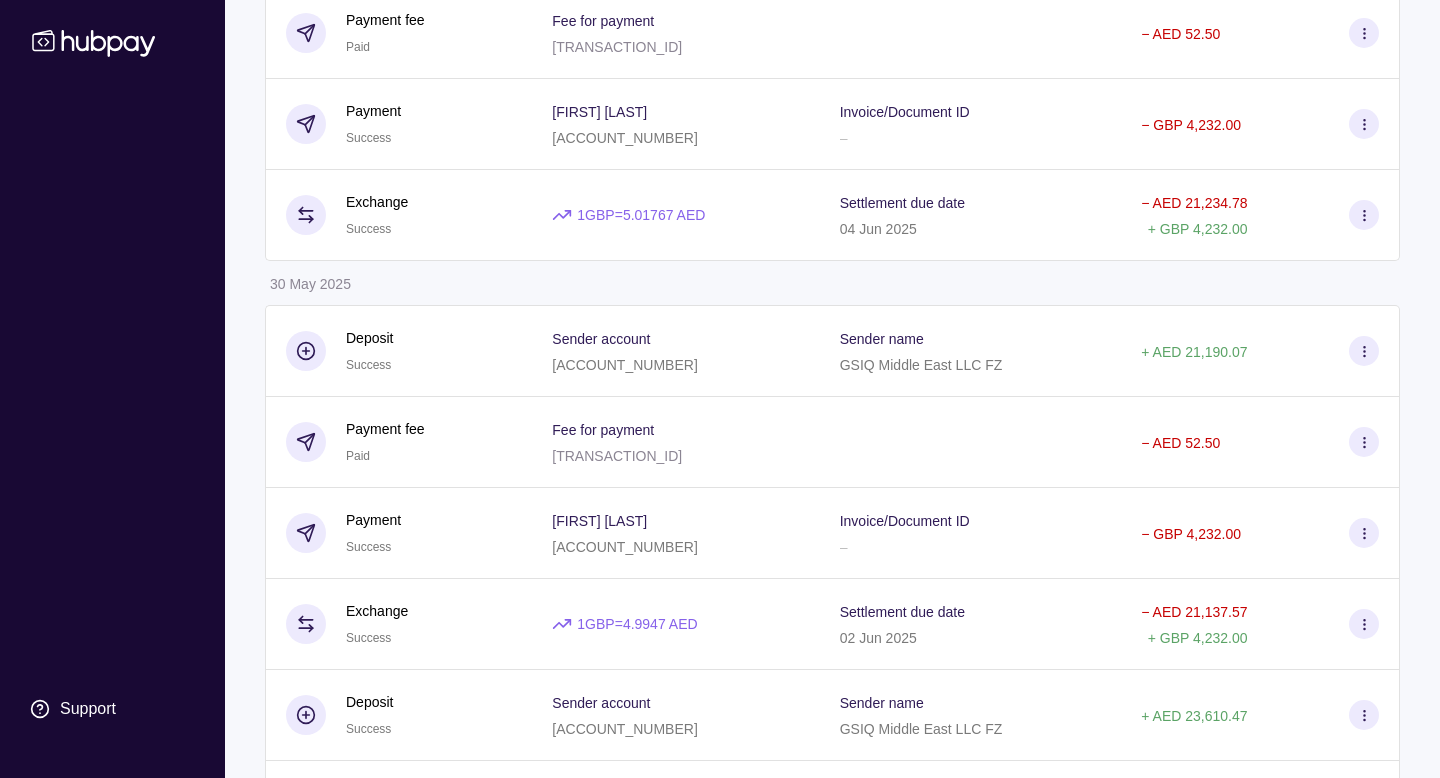 scroll, scrollTop: 0, scrollLeft: 0, axis: both 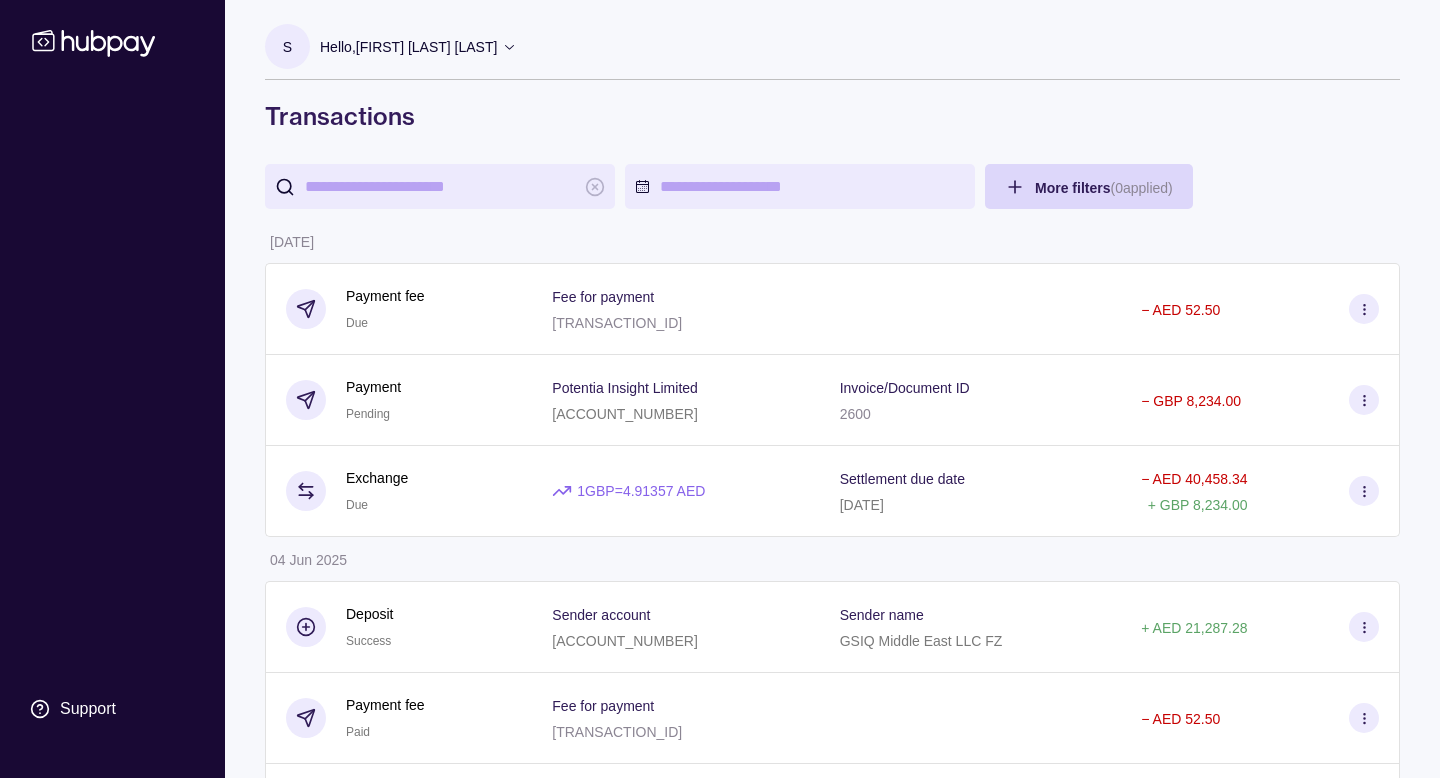 click on "Hello, [FIRST] [LAST] [LAST]" at bounding box center (408, 47) 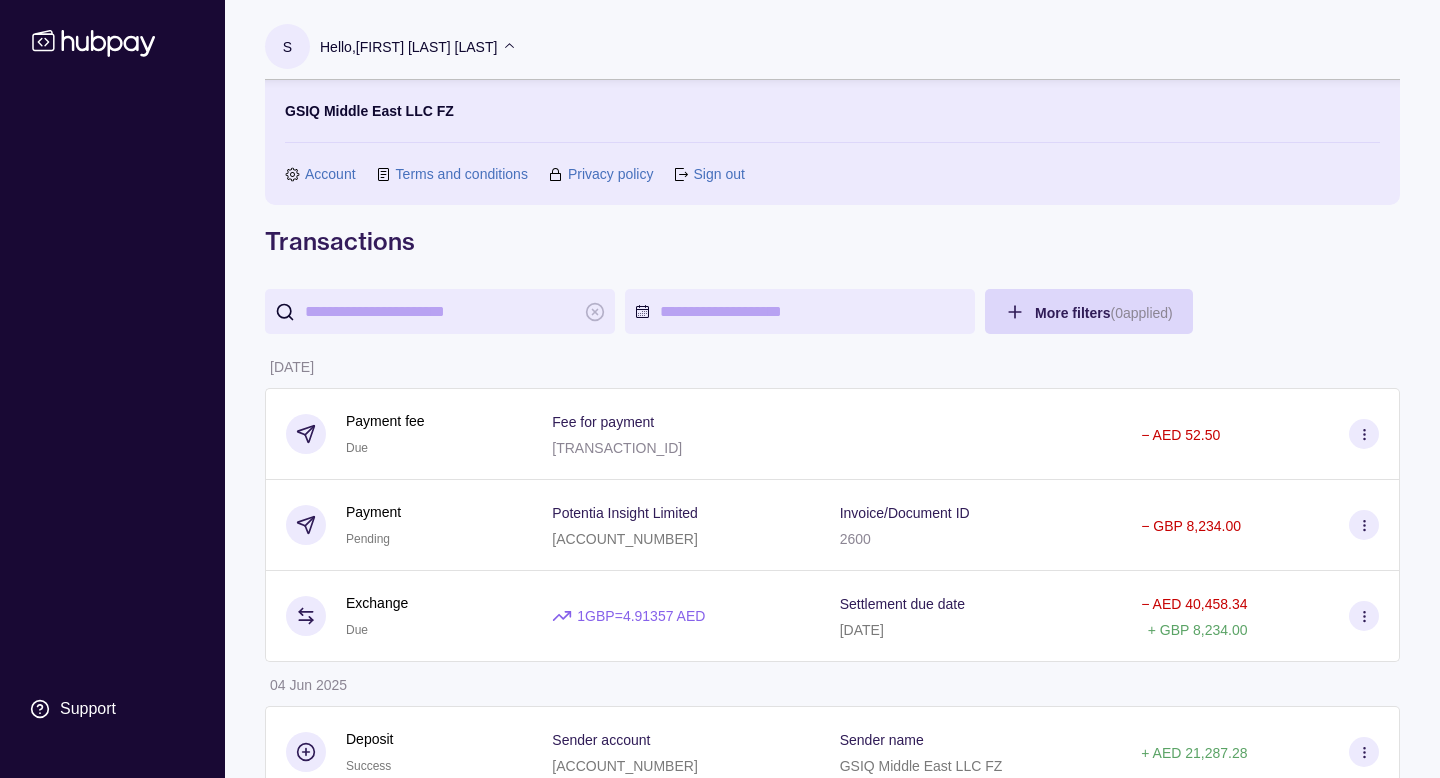 click on "Account" at bounding box center [330, 174] 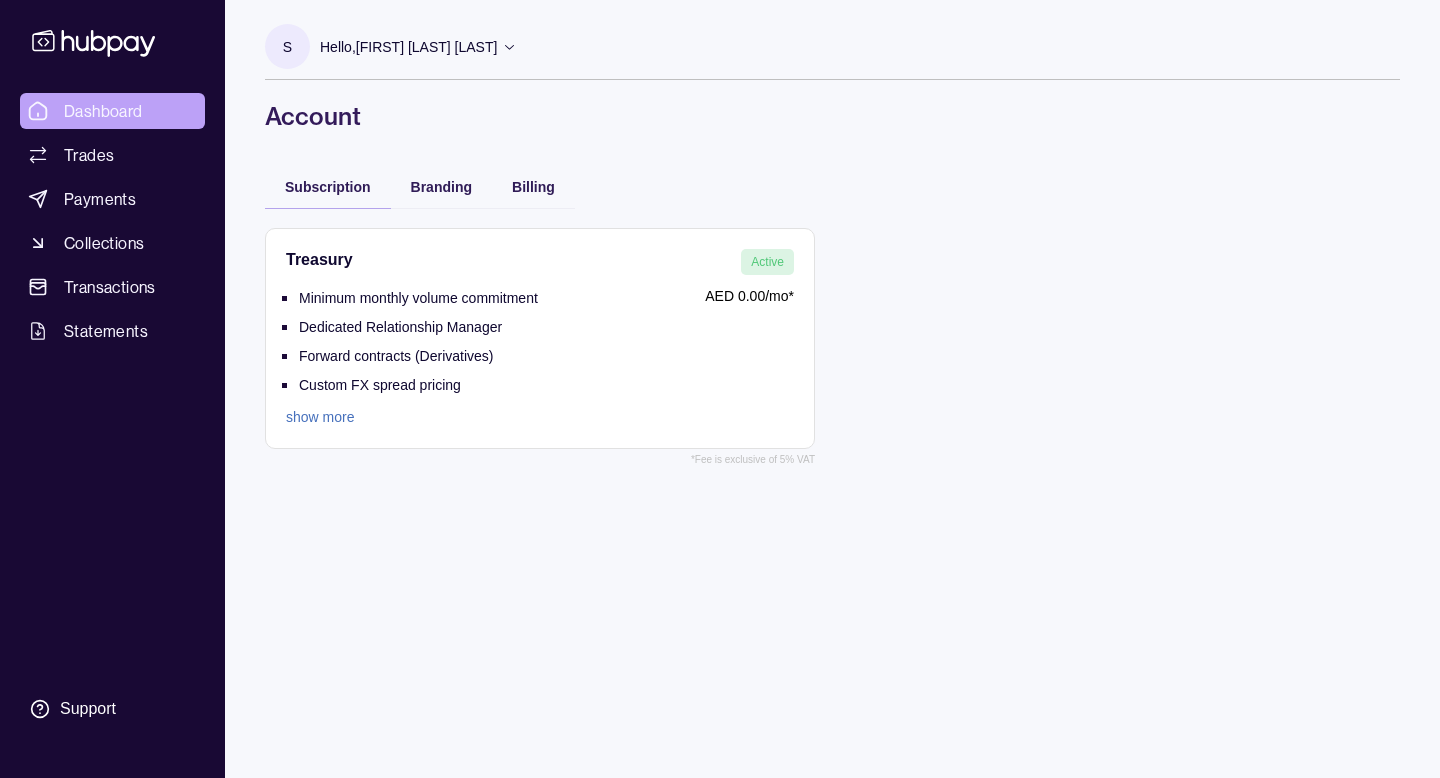 click on "Dashboard" at bounding box center (103, 111) 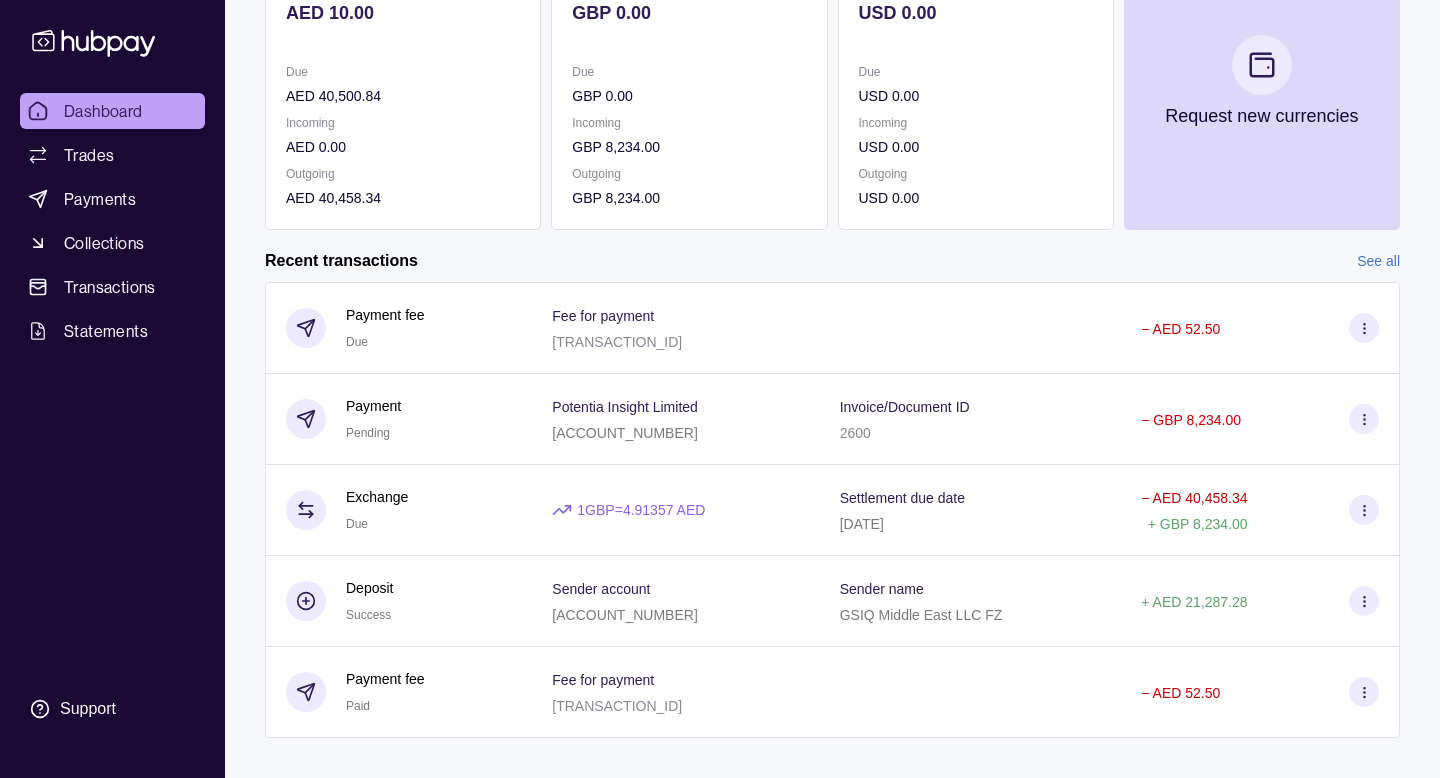 scroll, scrollTop: 296, scrollLeft: 0, axis: vertical 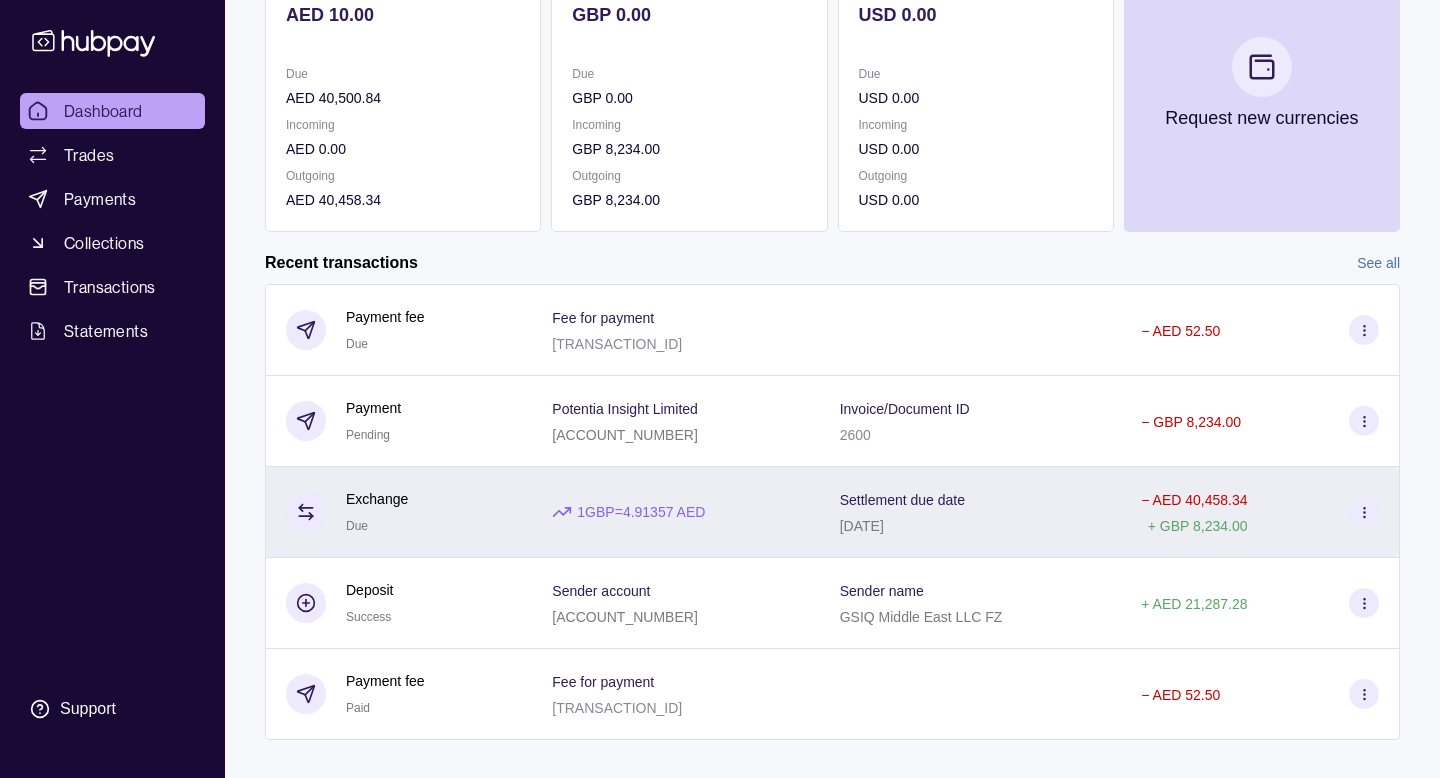 click 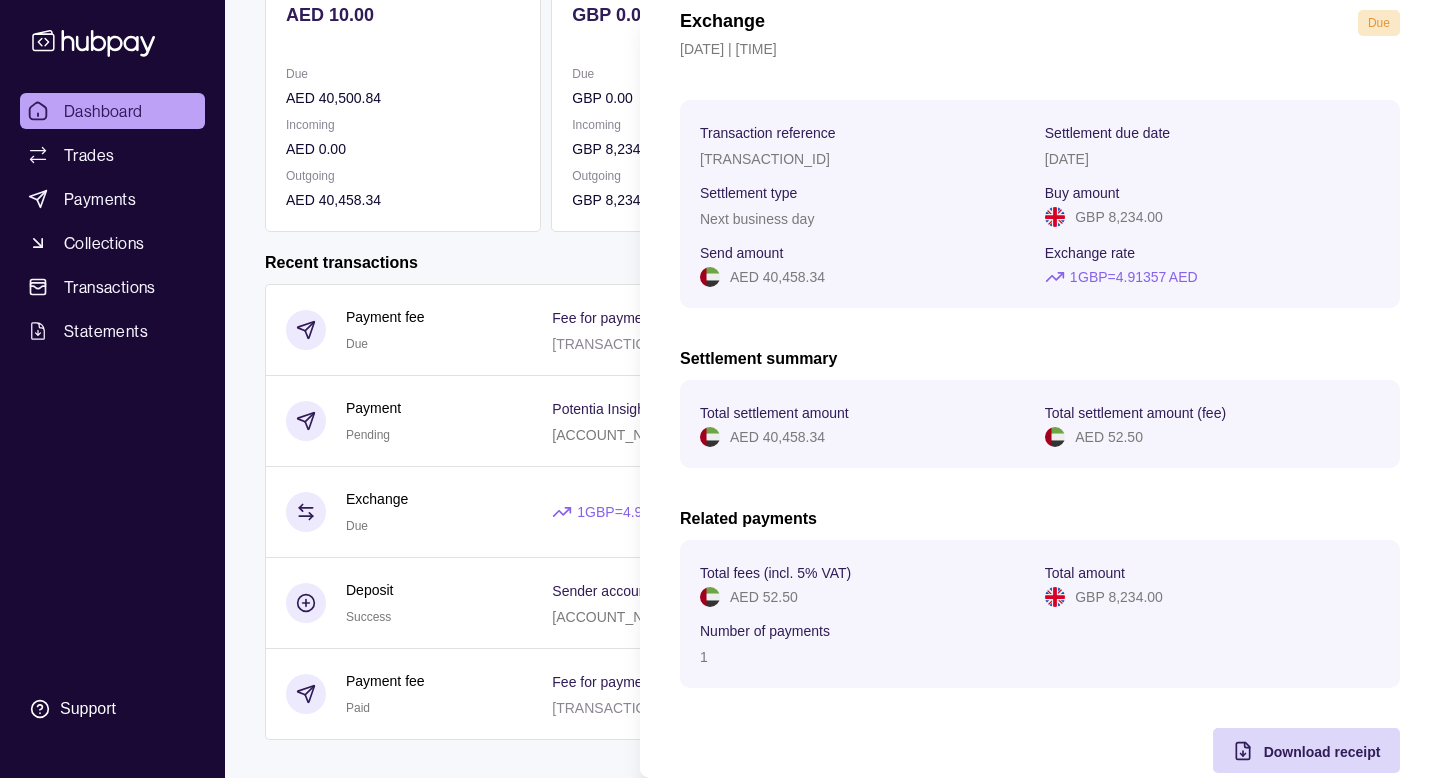 scroll, scrollTop: 0, scrollLeft: 0, axis: both 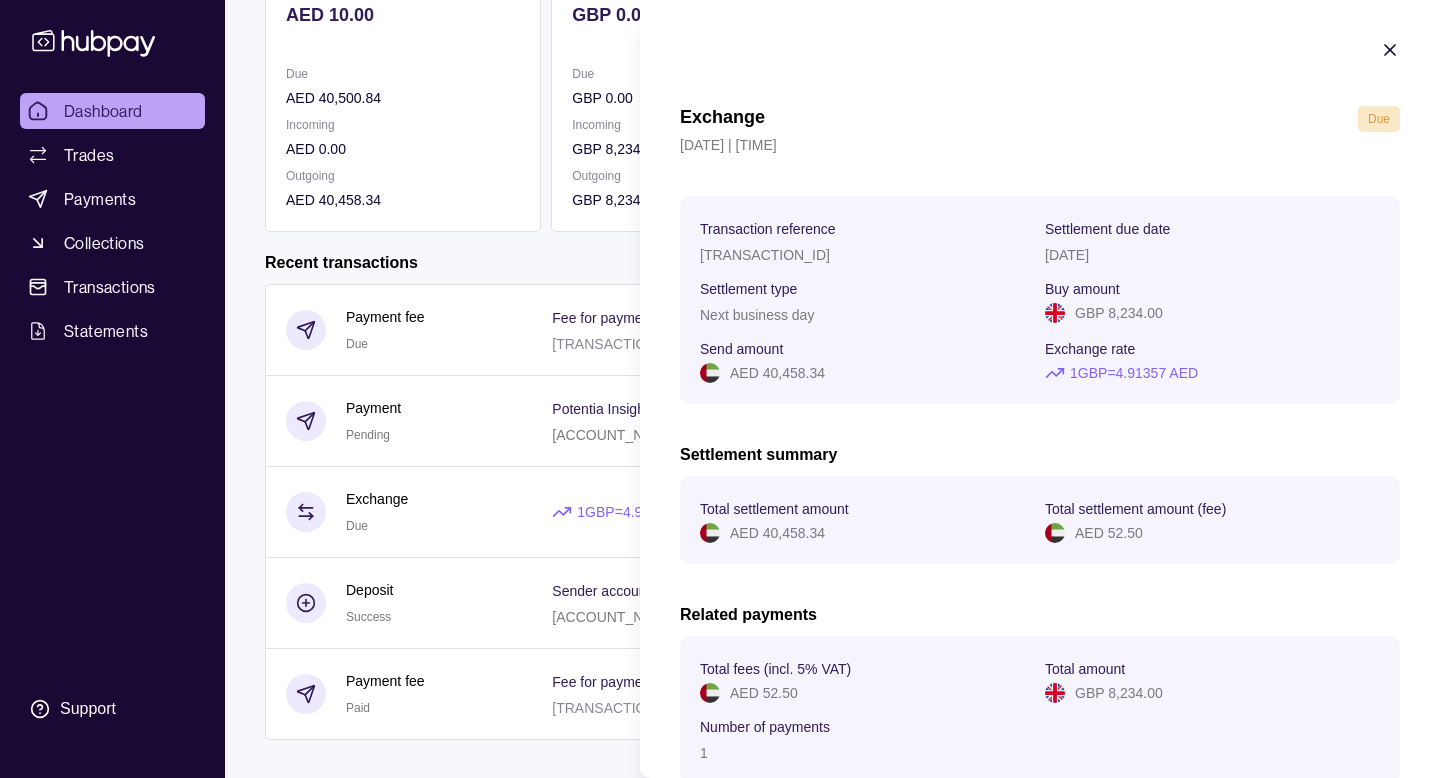 click 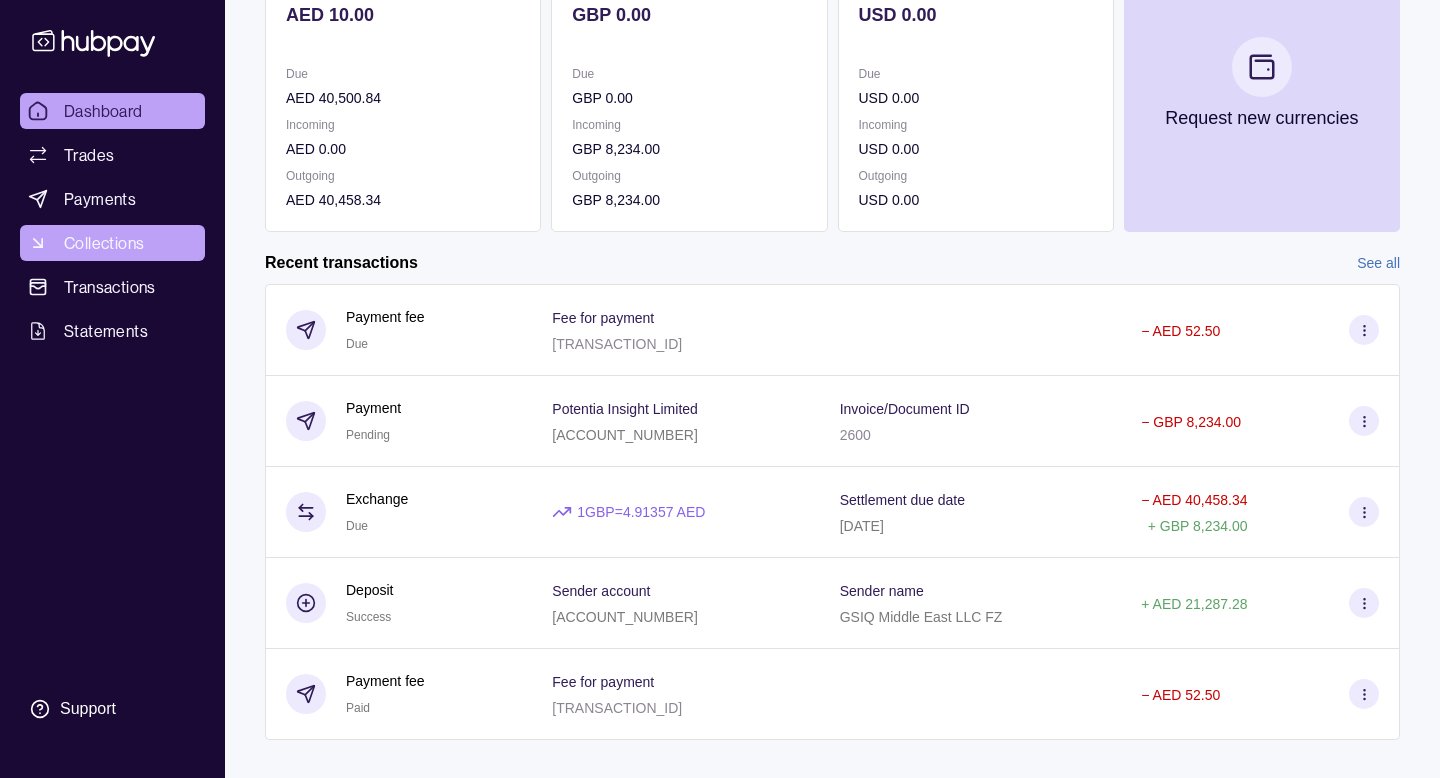 click on "Collections" at bounding box center (104, 243) 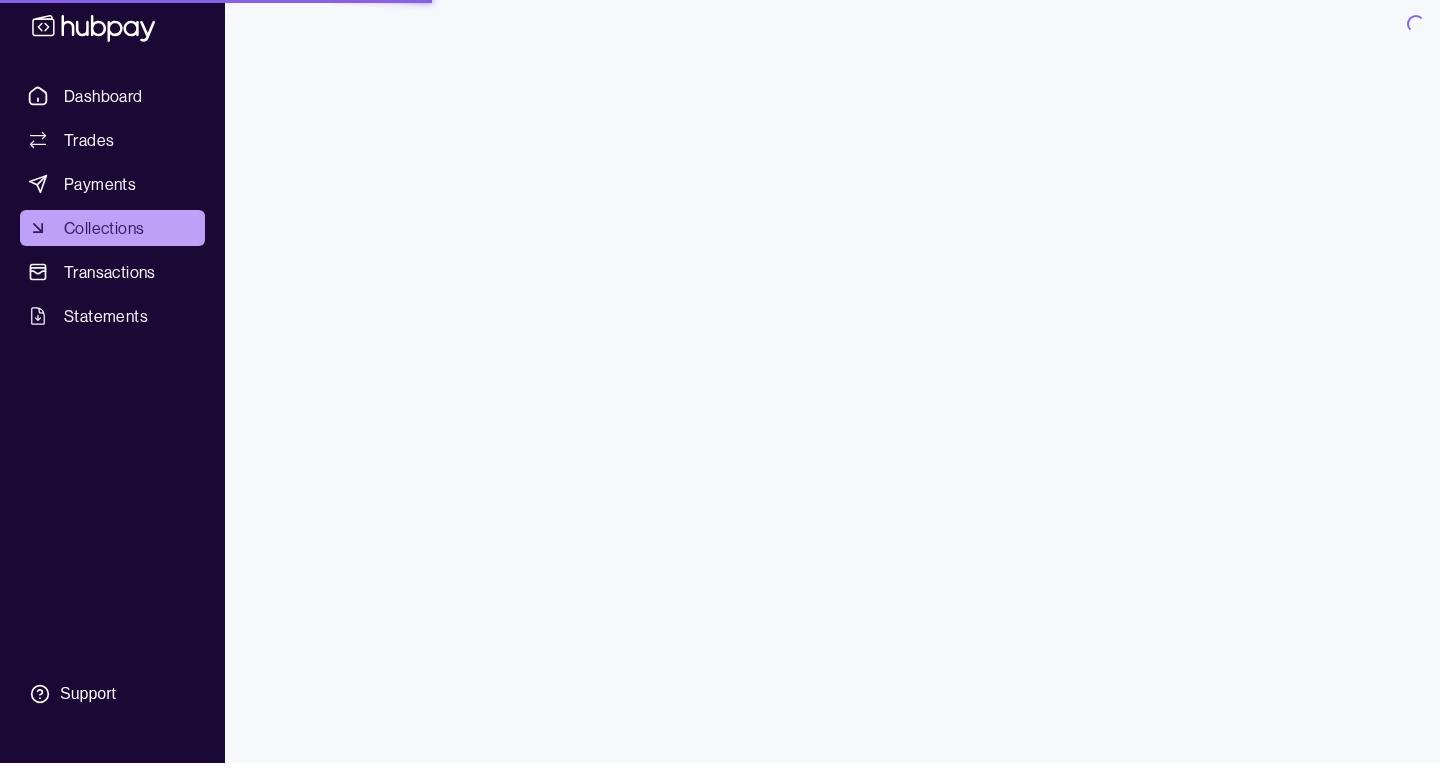 scroll, scrollTop: 0, scrollLeft: 0, axis: both 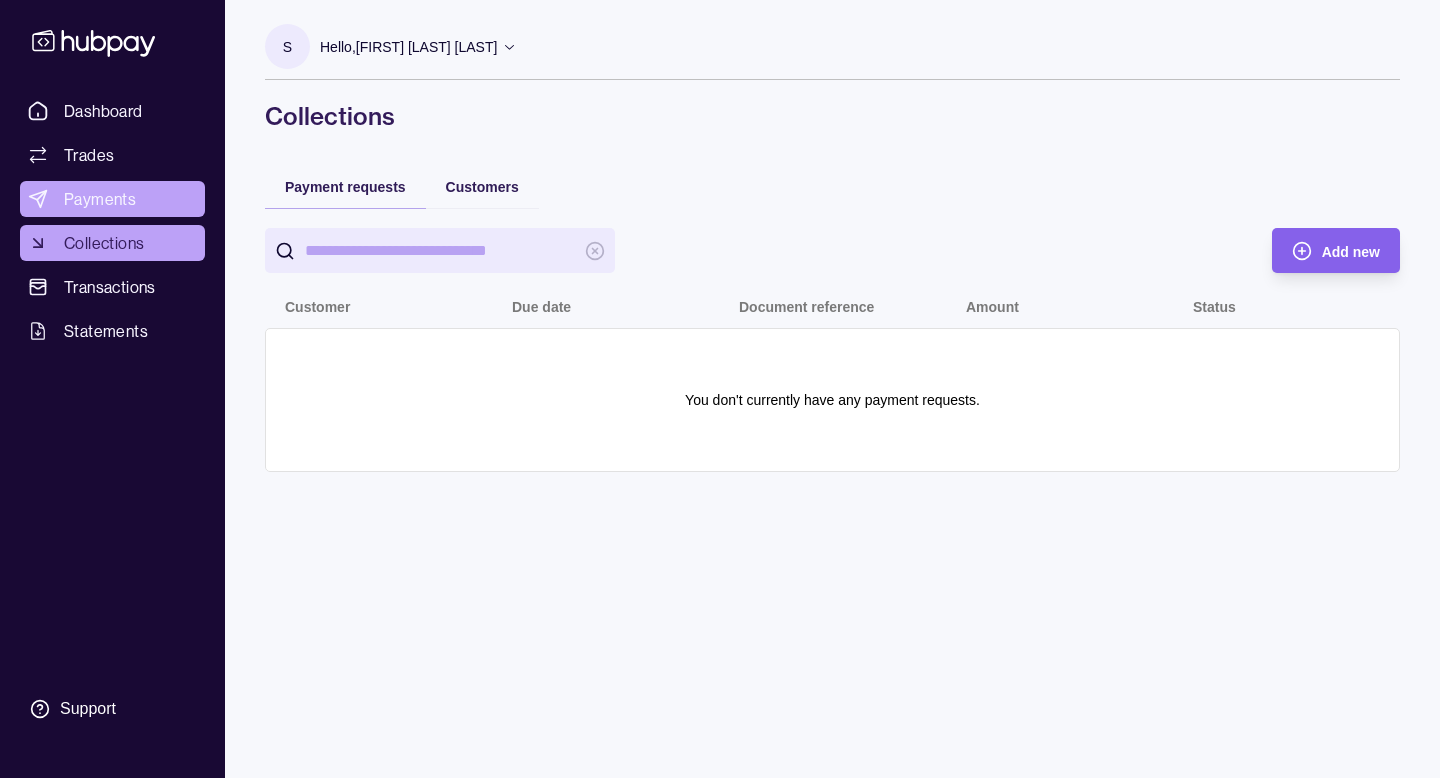 click on "Payments" at bounding box center (100, 199) 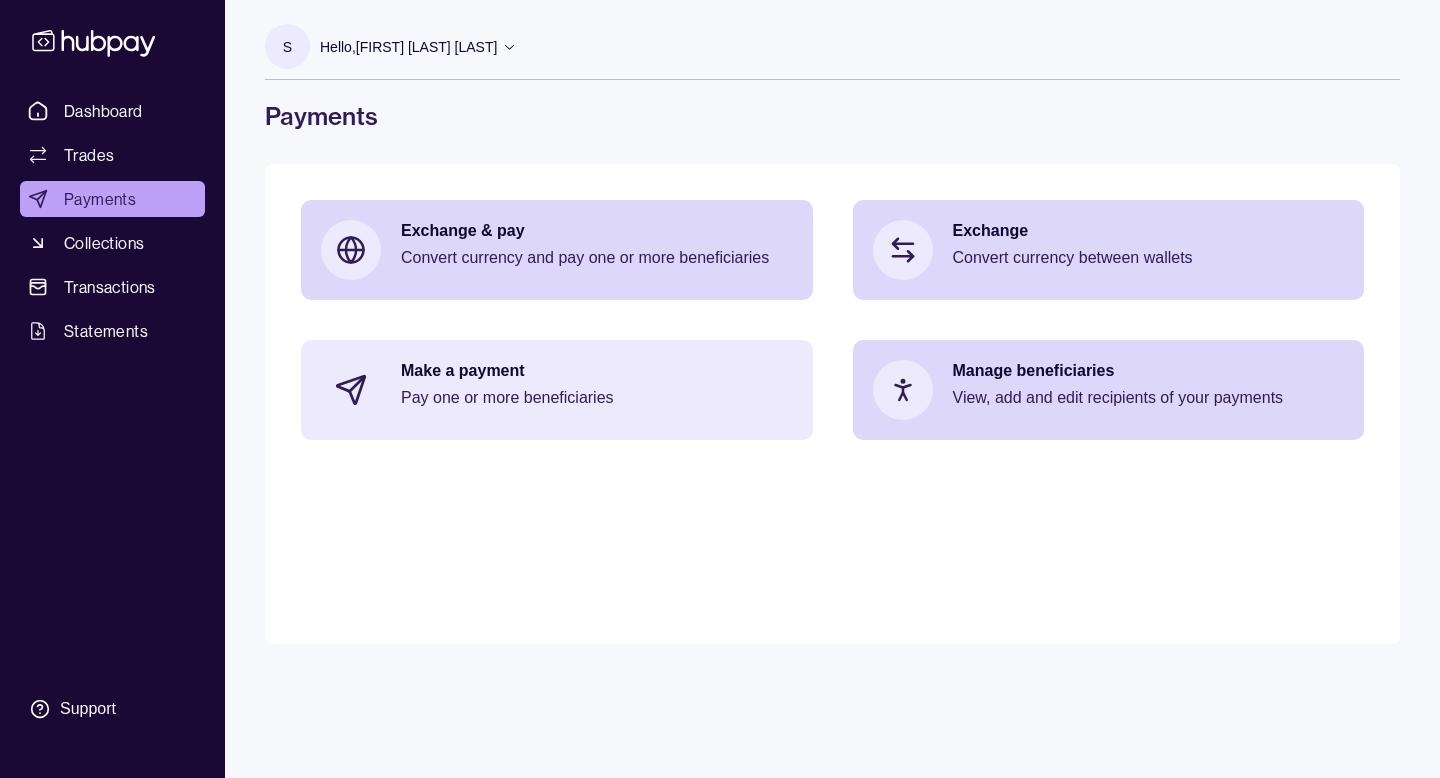 click on "Pay one or more beneficiaries" at bounding box center (597, 398) 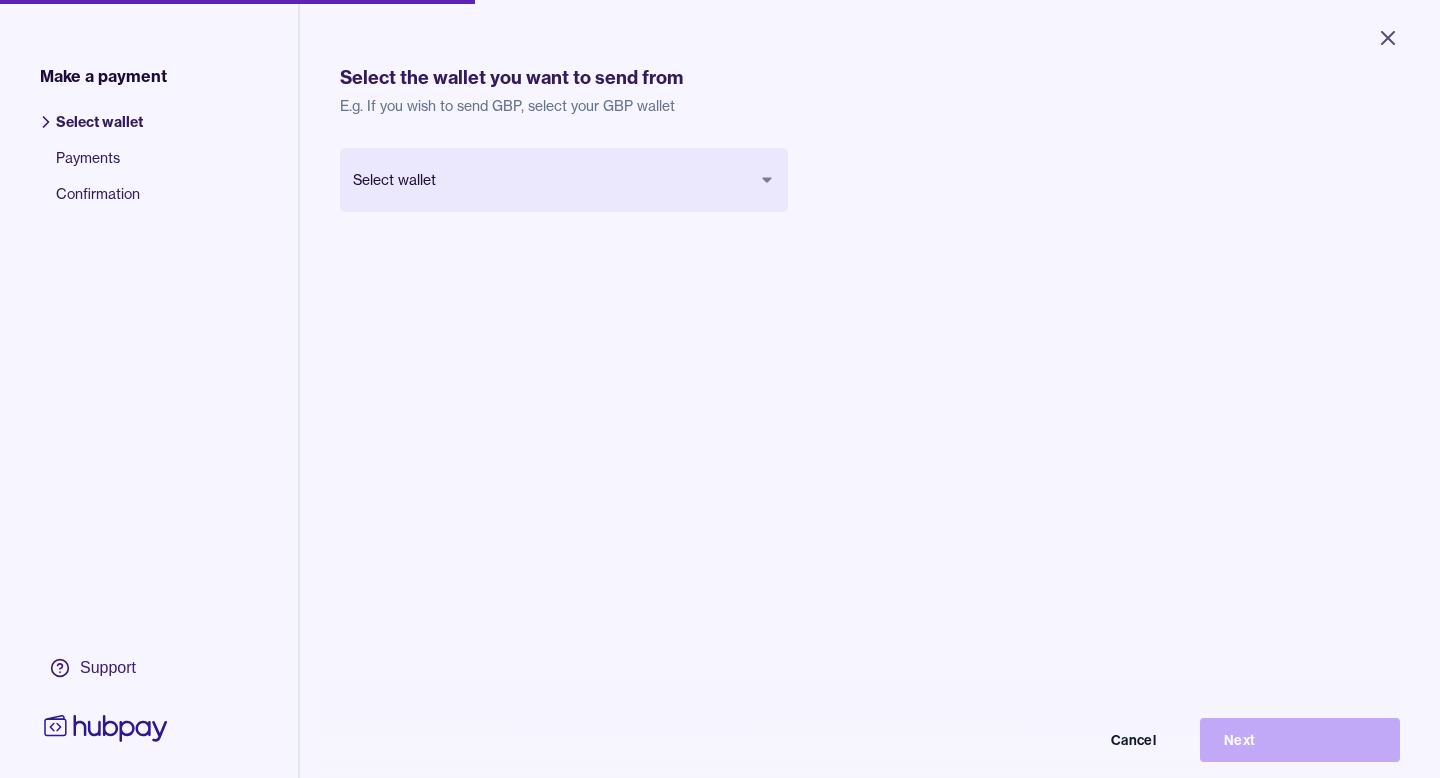 click on "Close Make a payment Select wallet Payments Confirmation Support Select the wallet you want to send from E.g. If you wish to send GBP, select your GBP wallet Select wallet Cancel Next Make a payment | Hubpay" at bounding box center (720, 389) 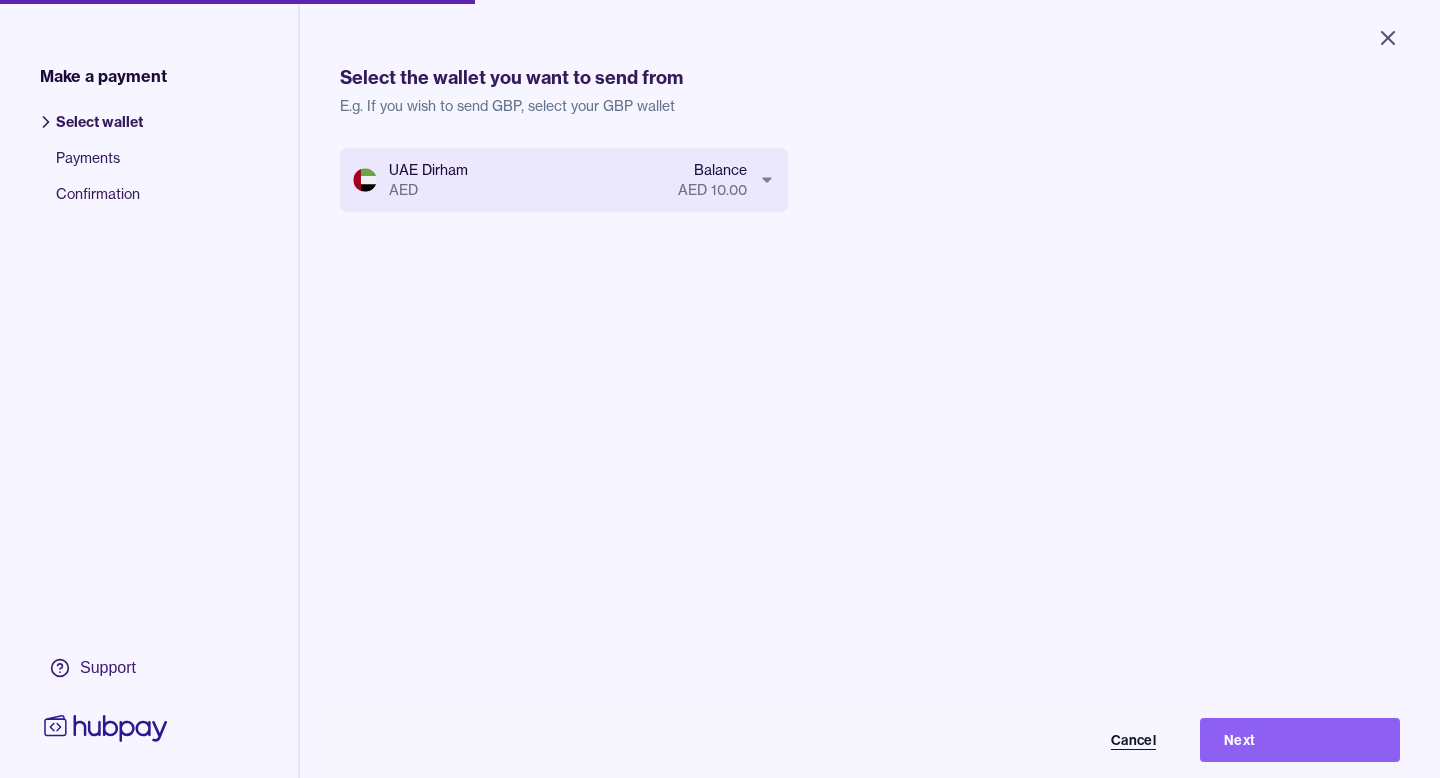click on "Cancel" at bounding box center [1080, 740] 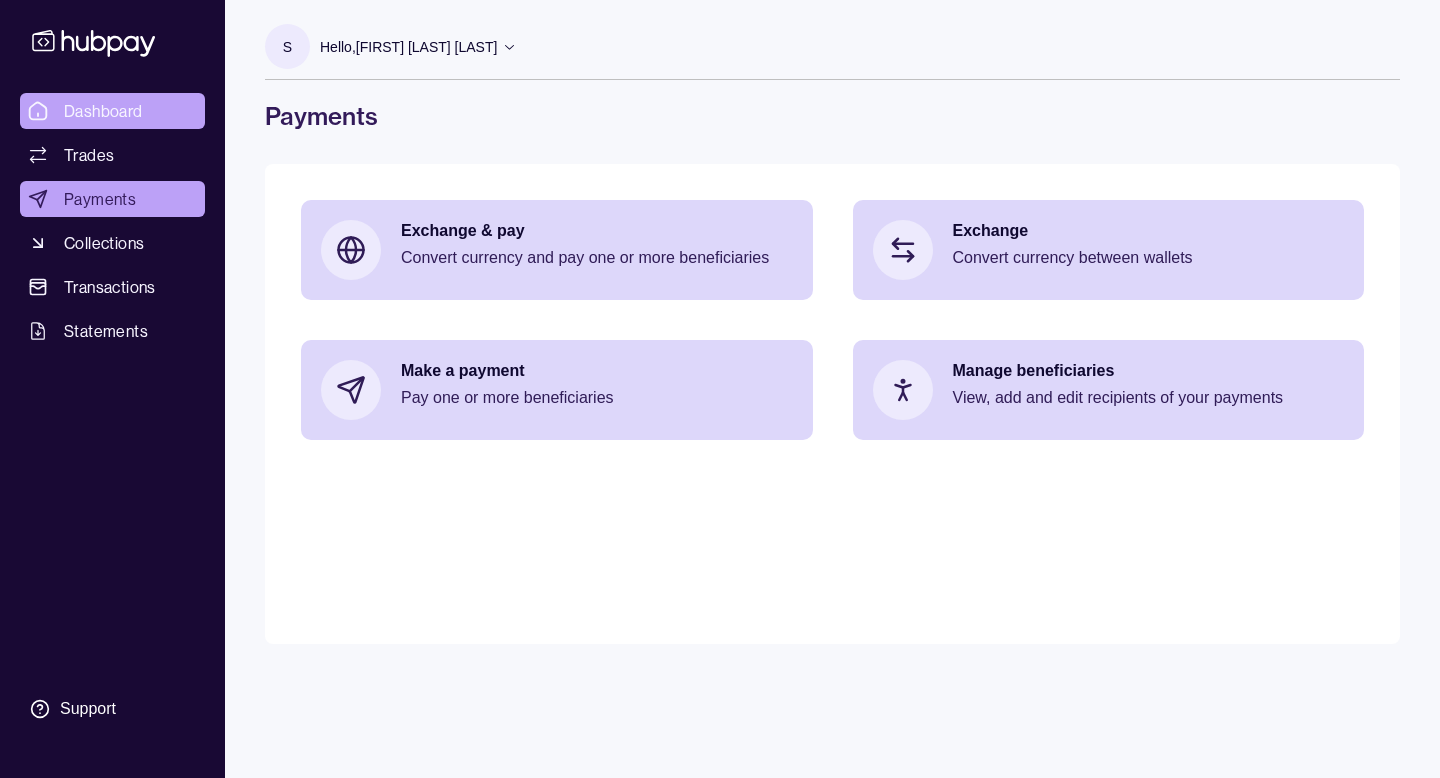 click on "Dashboard" at bounding box center [103, 111] 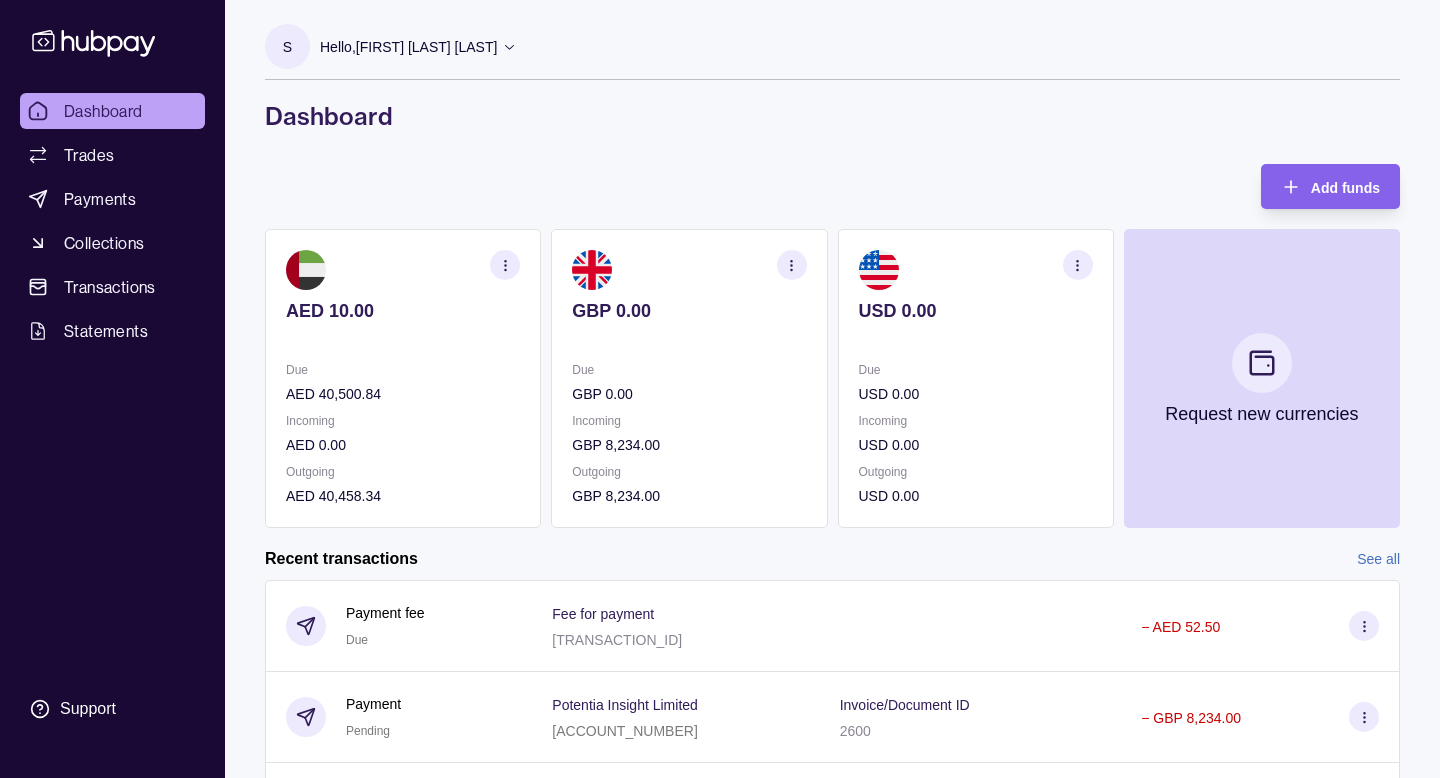 click 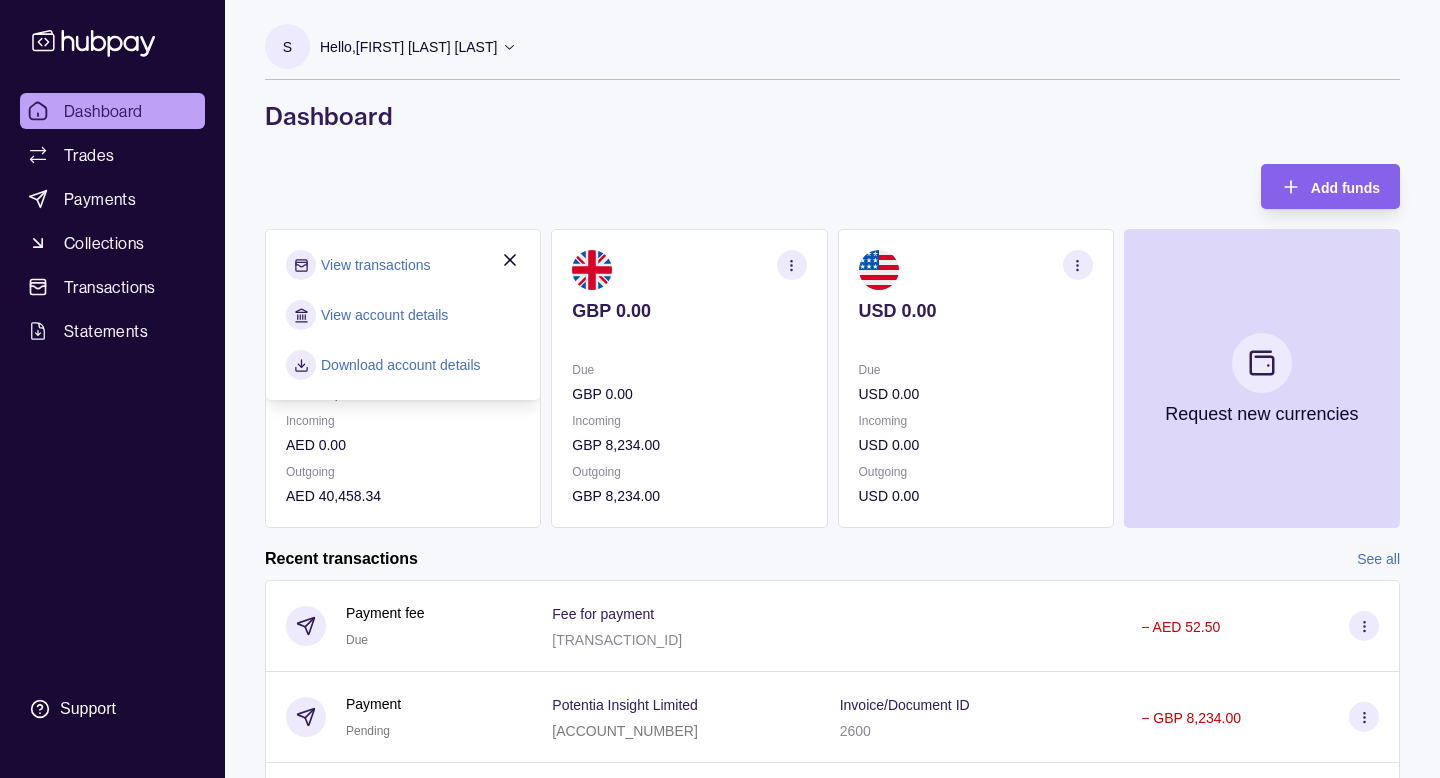 click on "View account details" at bounding box center [384, 315] 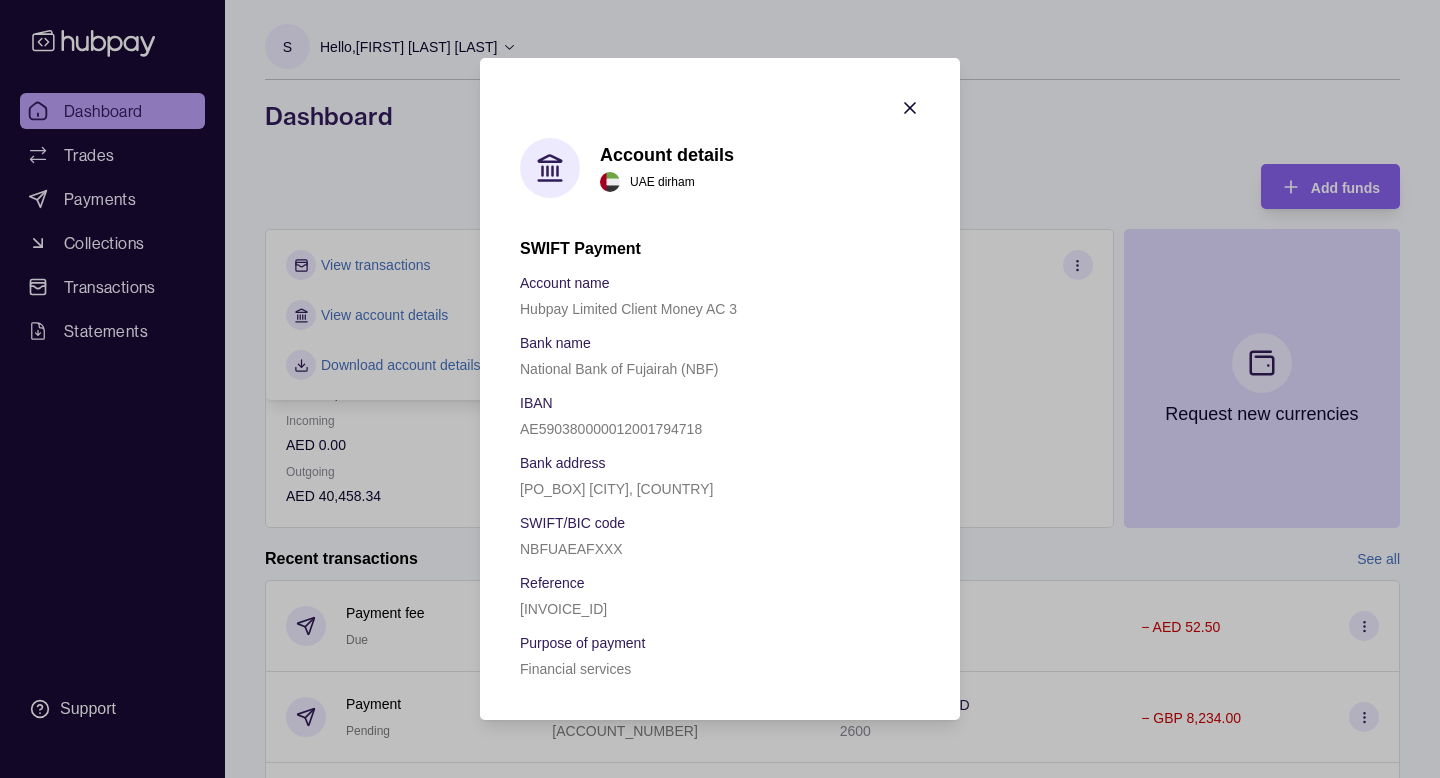 click 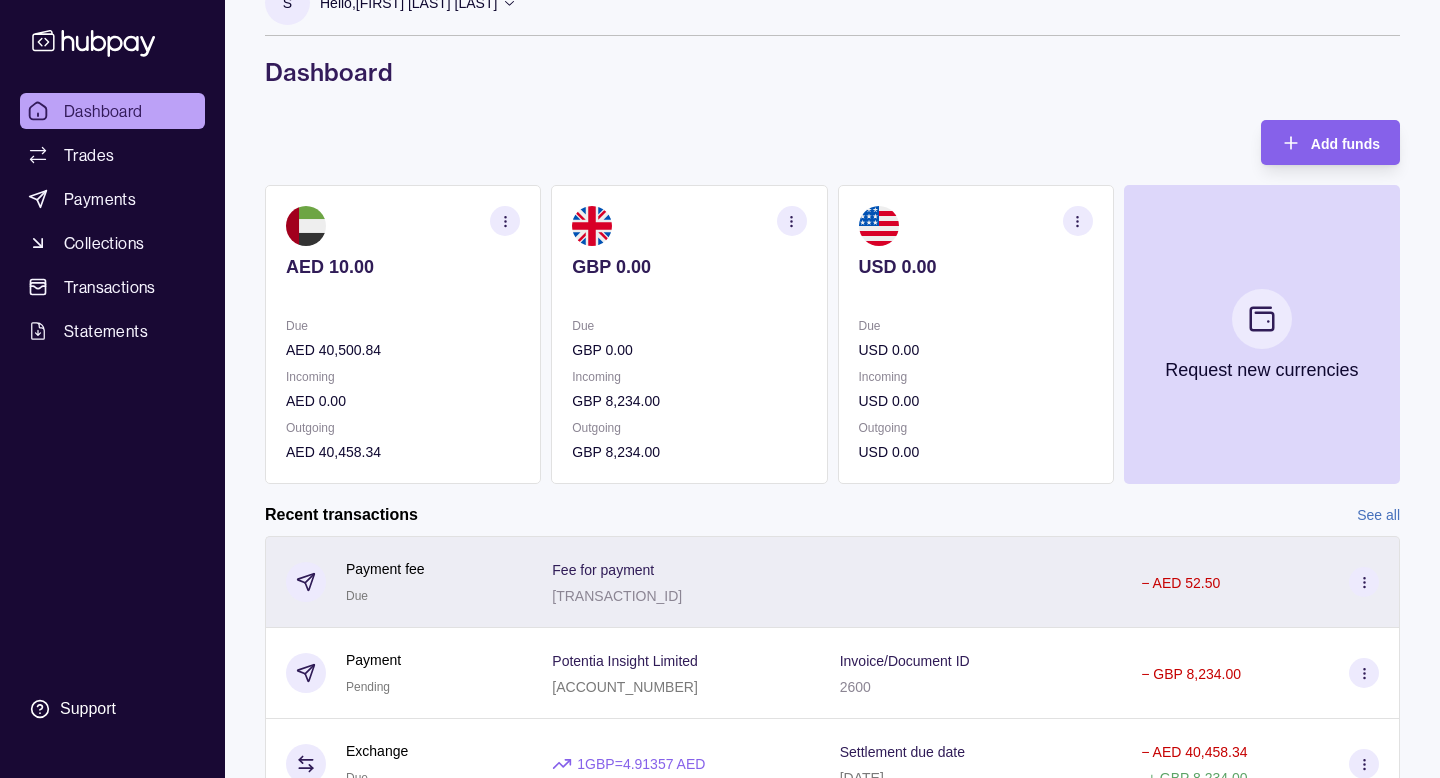 scroll, scrollTop: 45, scrollLeft: 0, axis: vertical 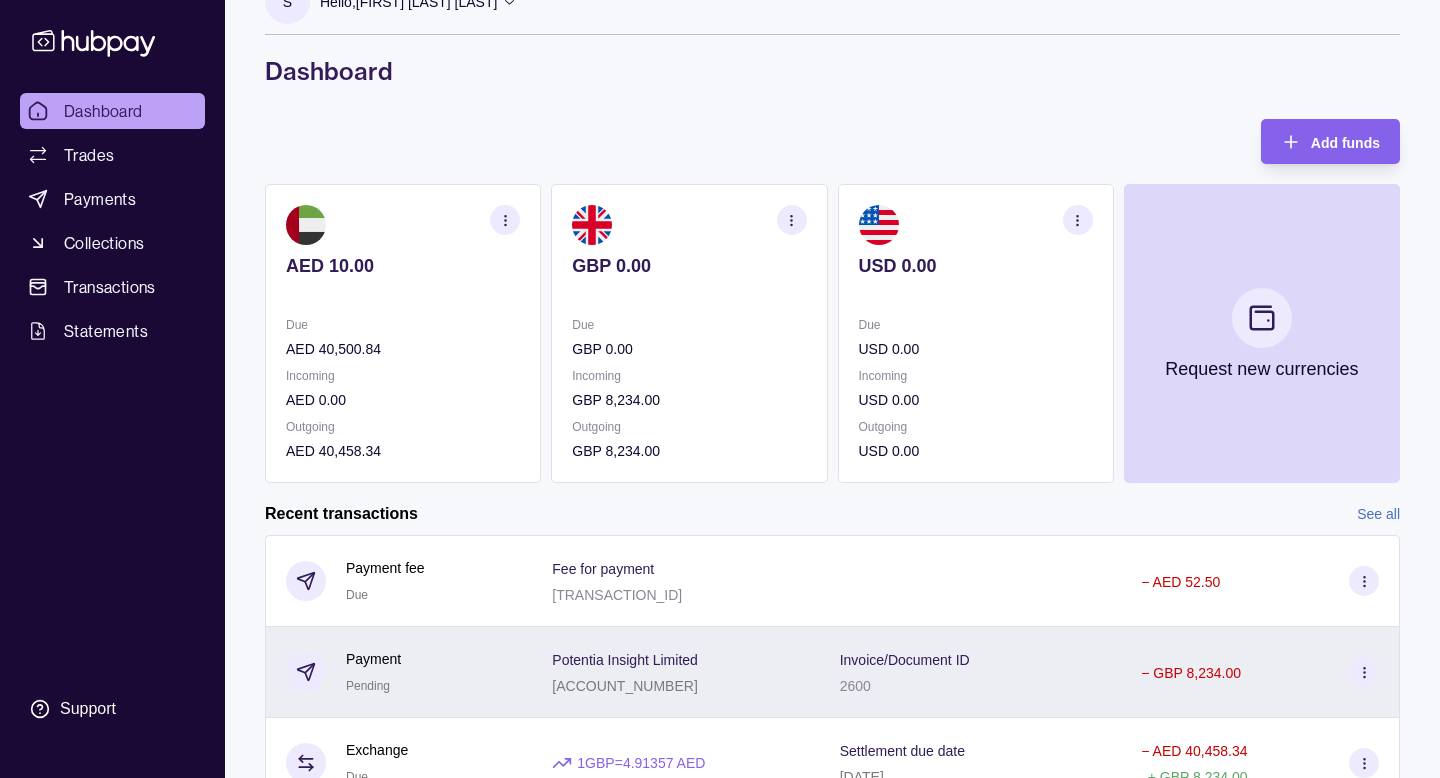 click on "2600" at bounding box center (905, 685) 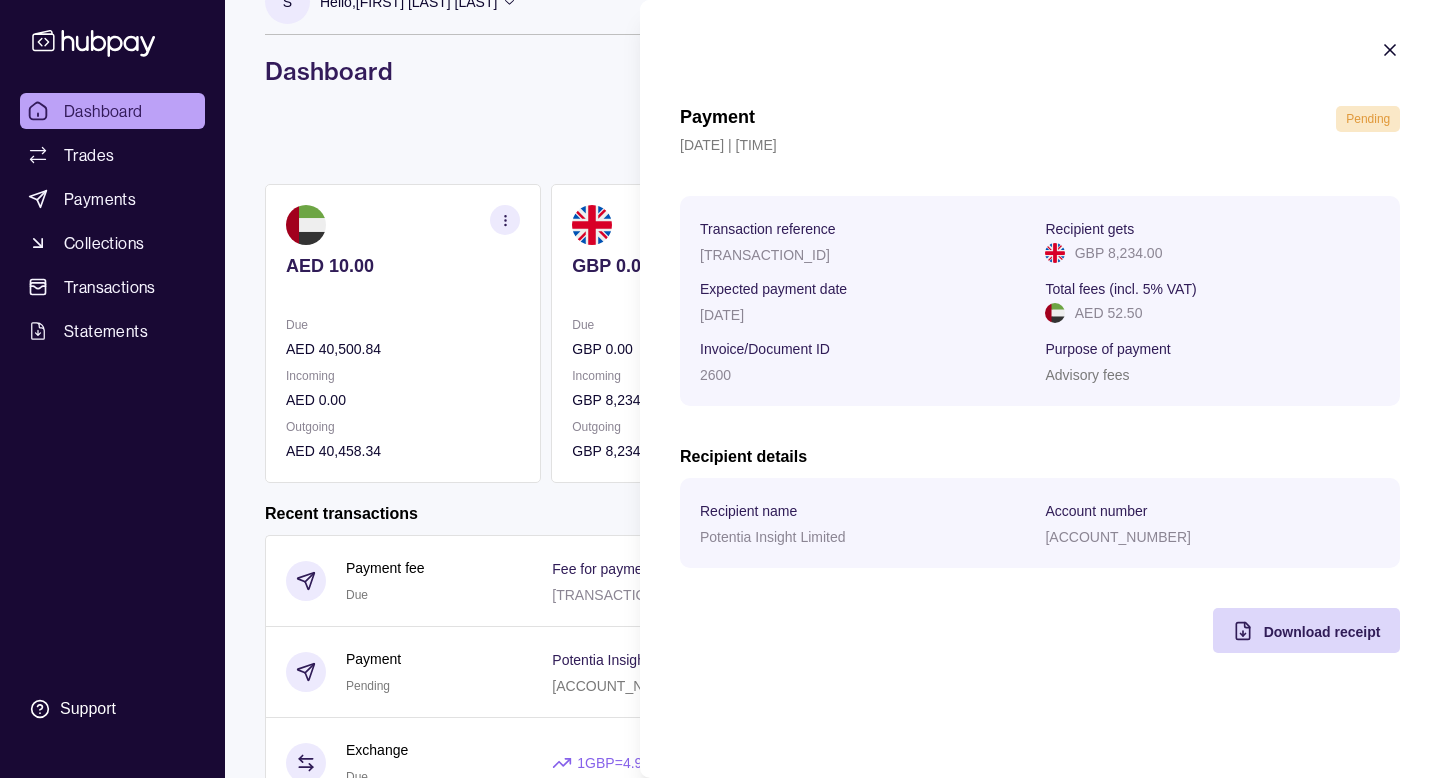 click at bounding box center [1390, 53] 